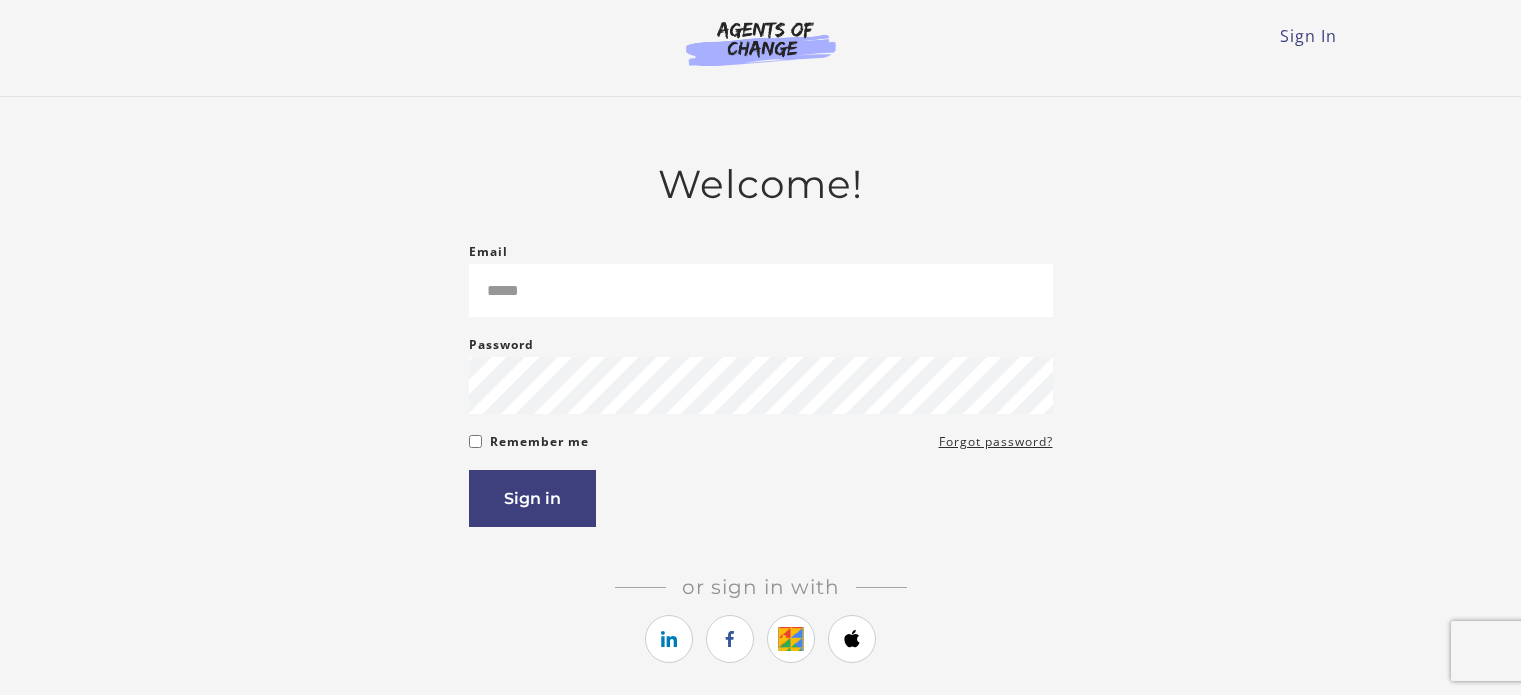 scroll, scrollTop: 0, scrollLeft: 0, axis: both 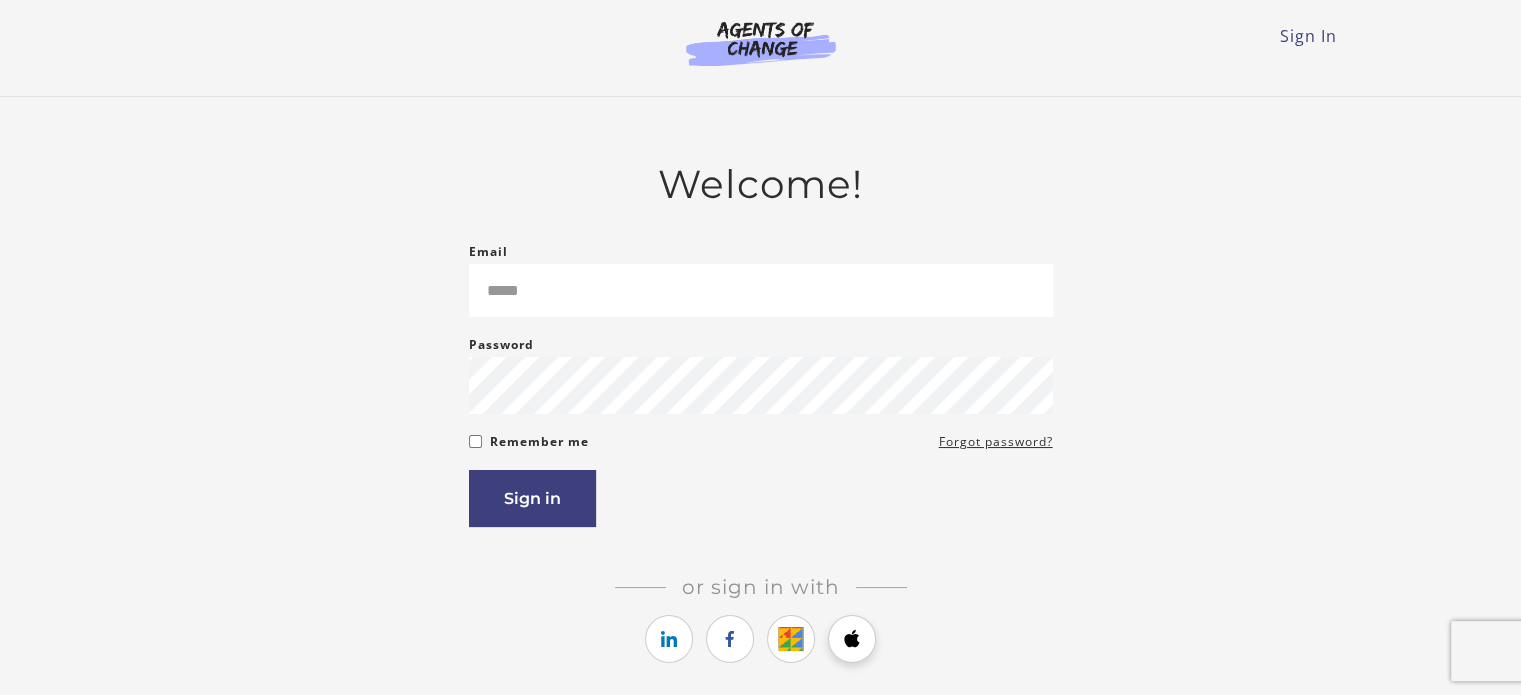 click at bounding box center [852, 639] 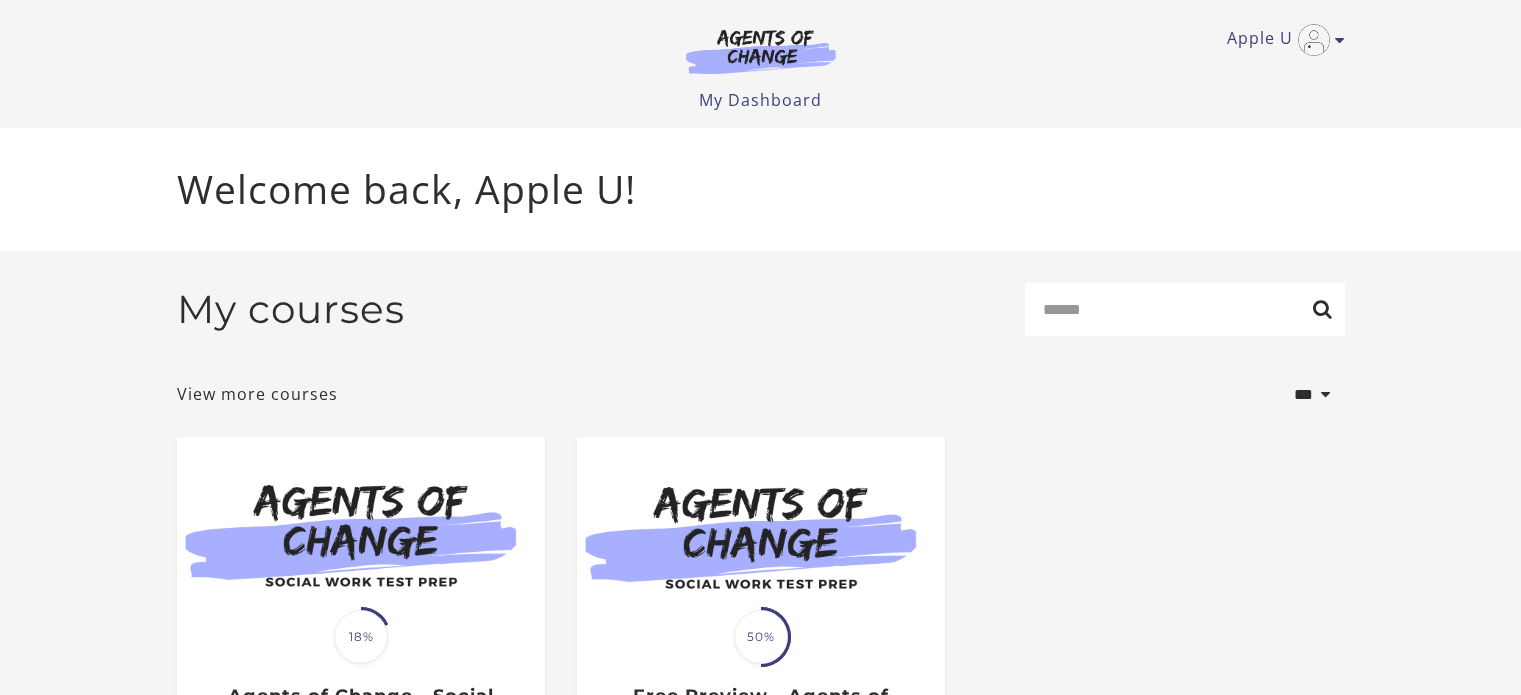 scroll, scrollTop: 0, scrollLeft: 0, axis: both 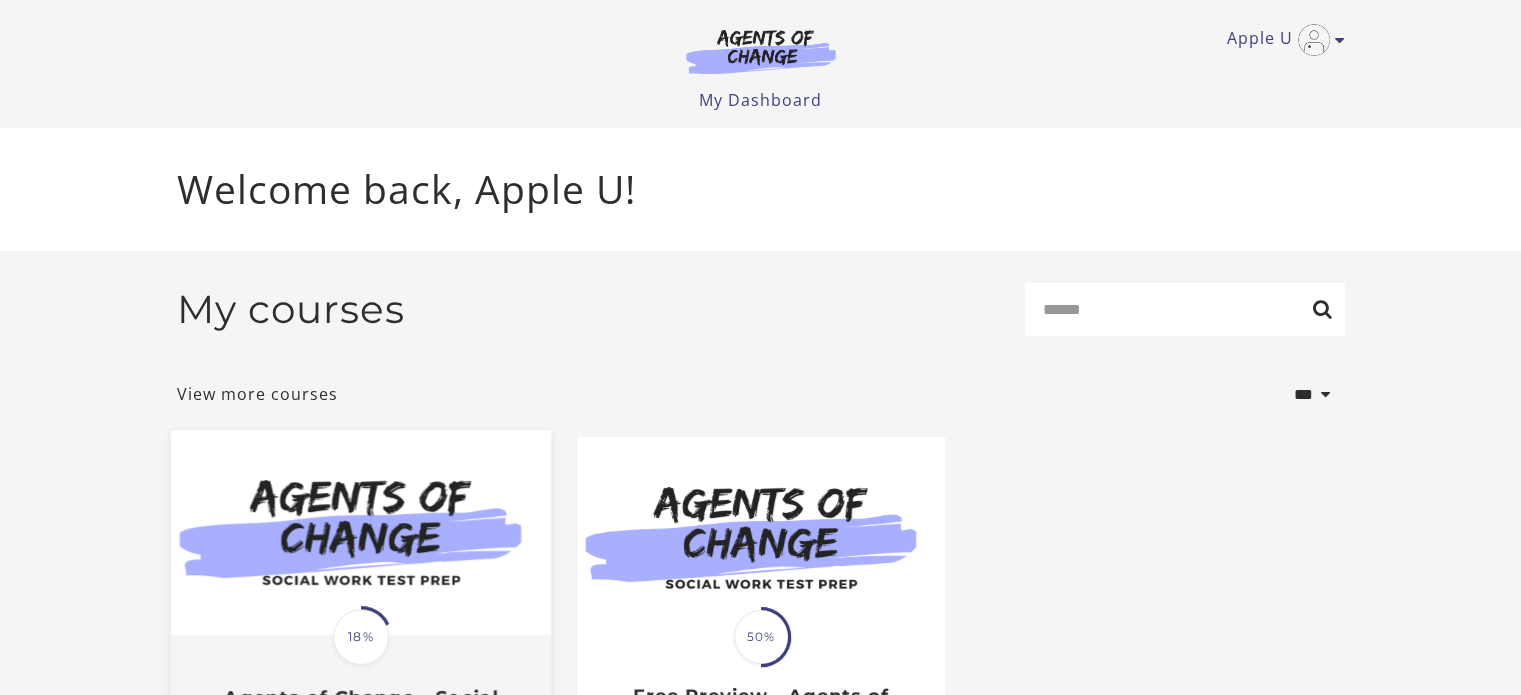 click at bounding box center [360, 533] 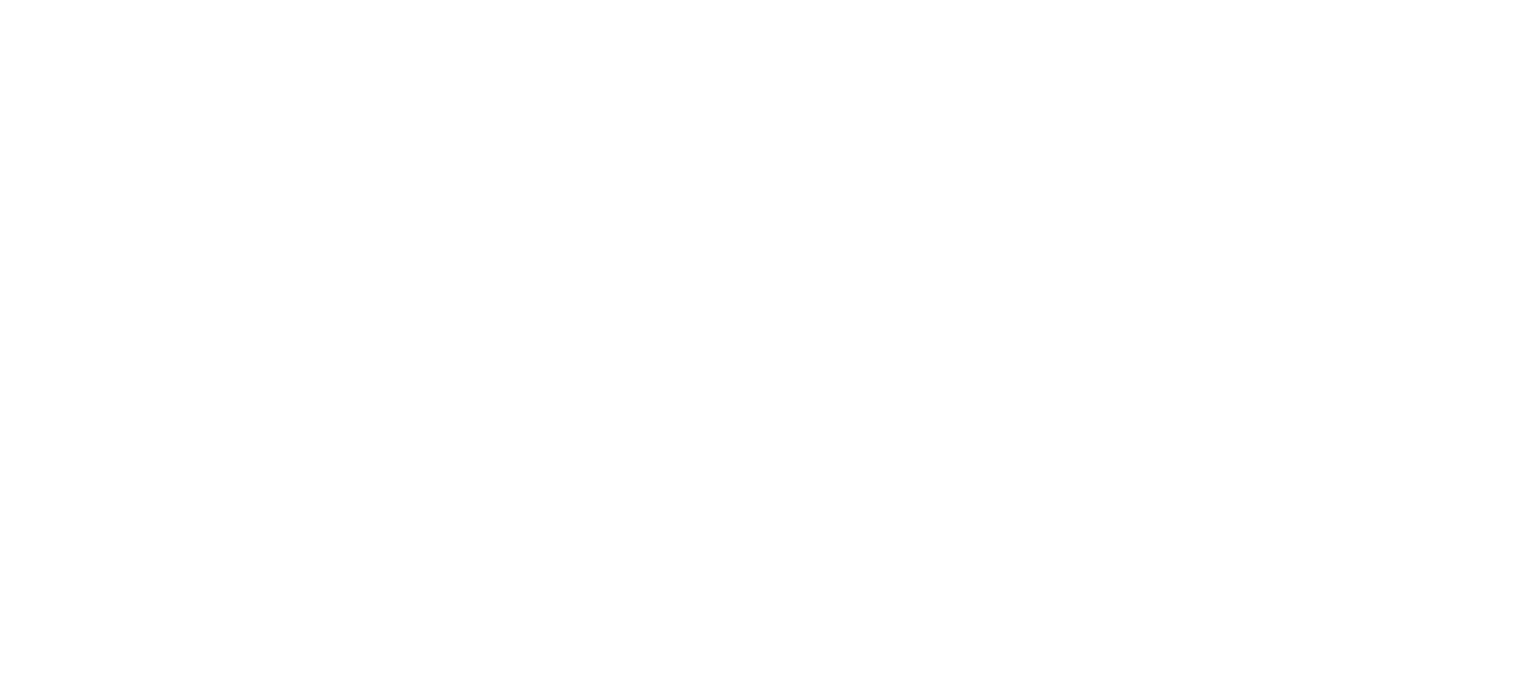 scroll, scrollTop: 0, scrollLeft: 0, axis: both 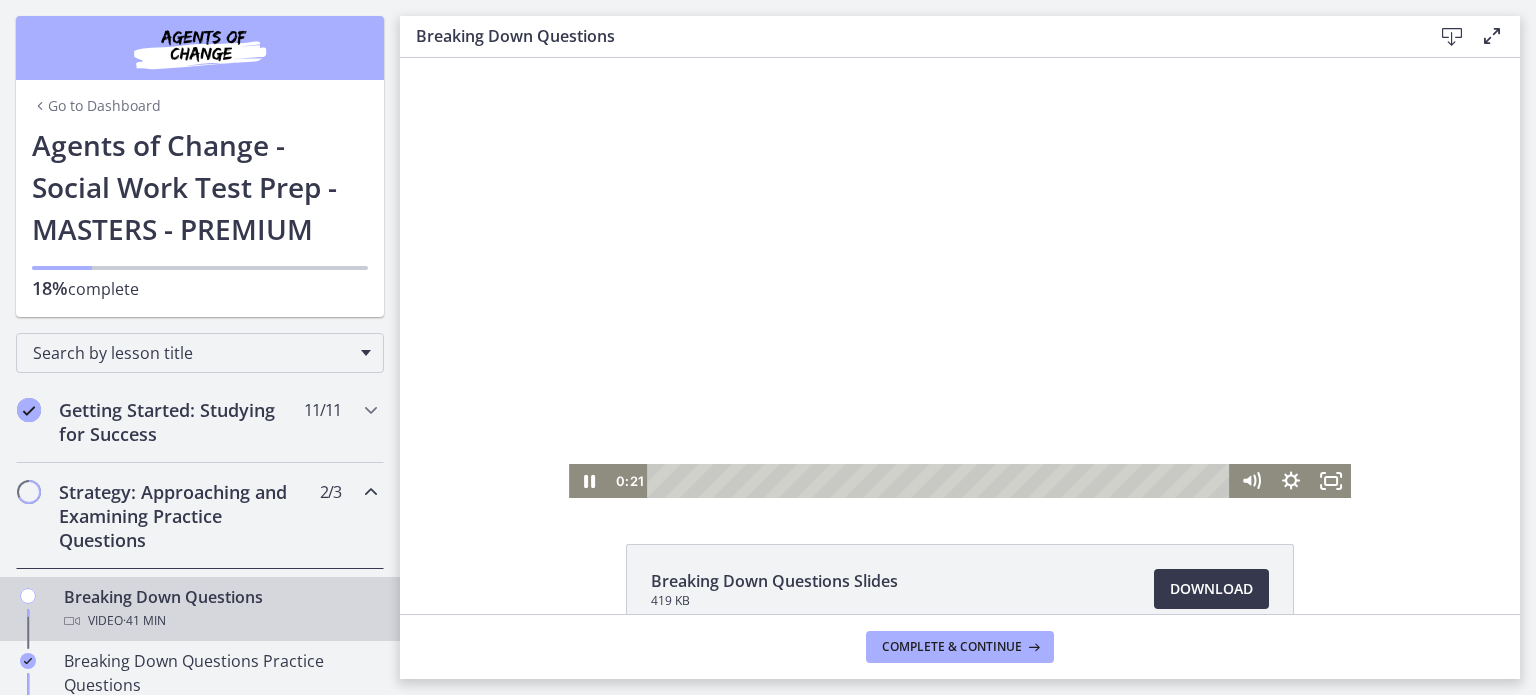 click at bounding box center (960, 278) 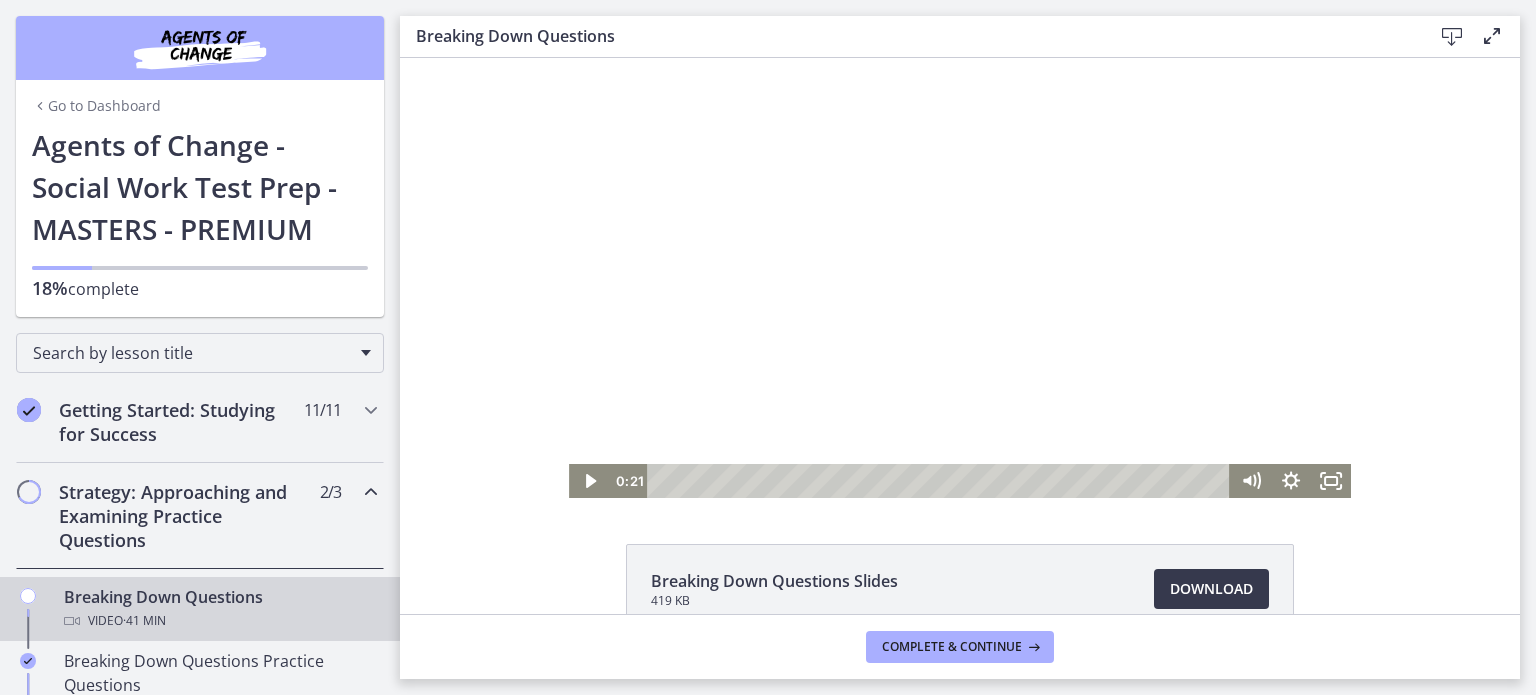 type 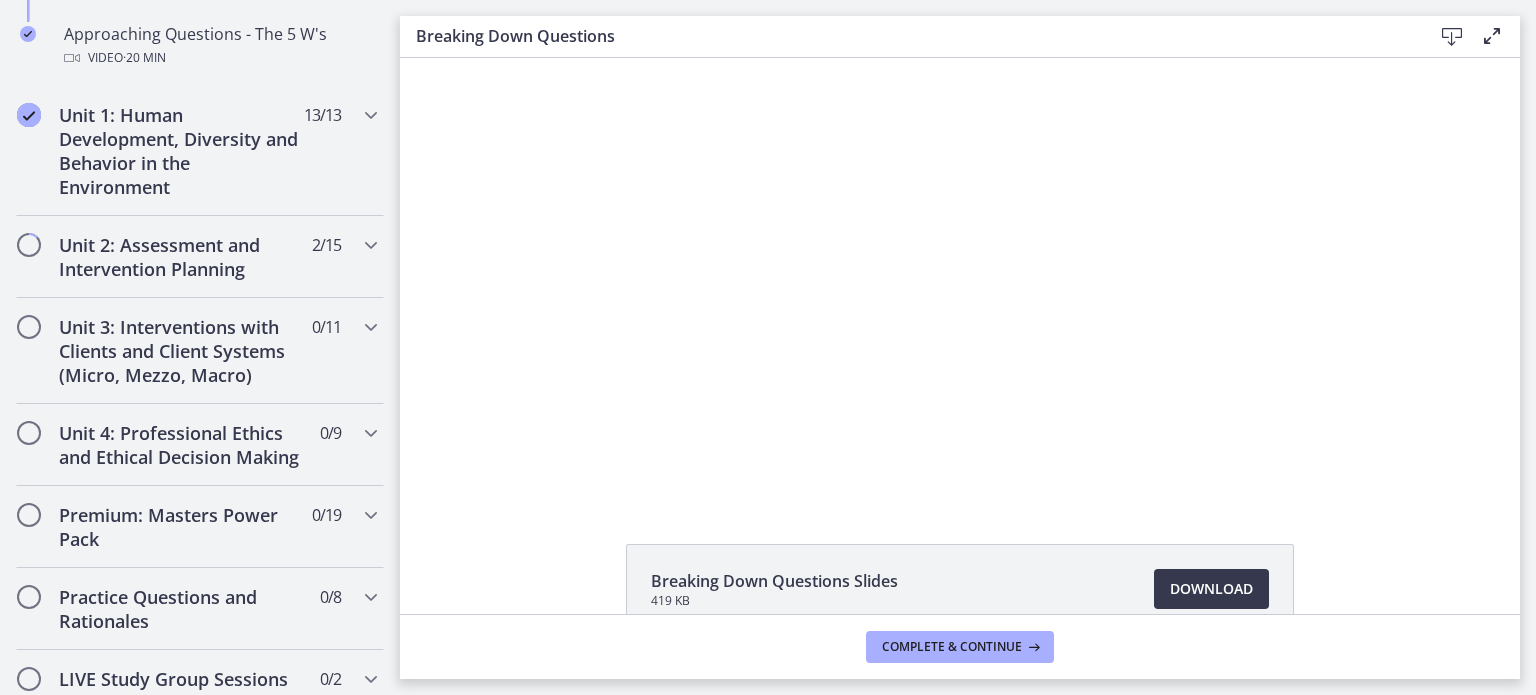 scroll, scrollTop: 746, scrollLeft: 0, axis: vertical 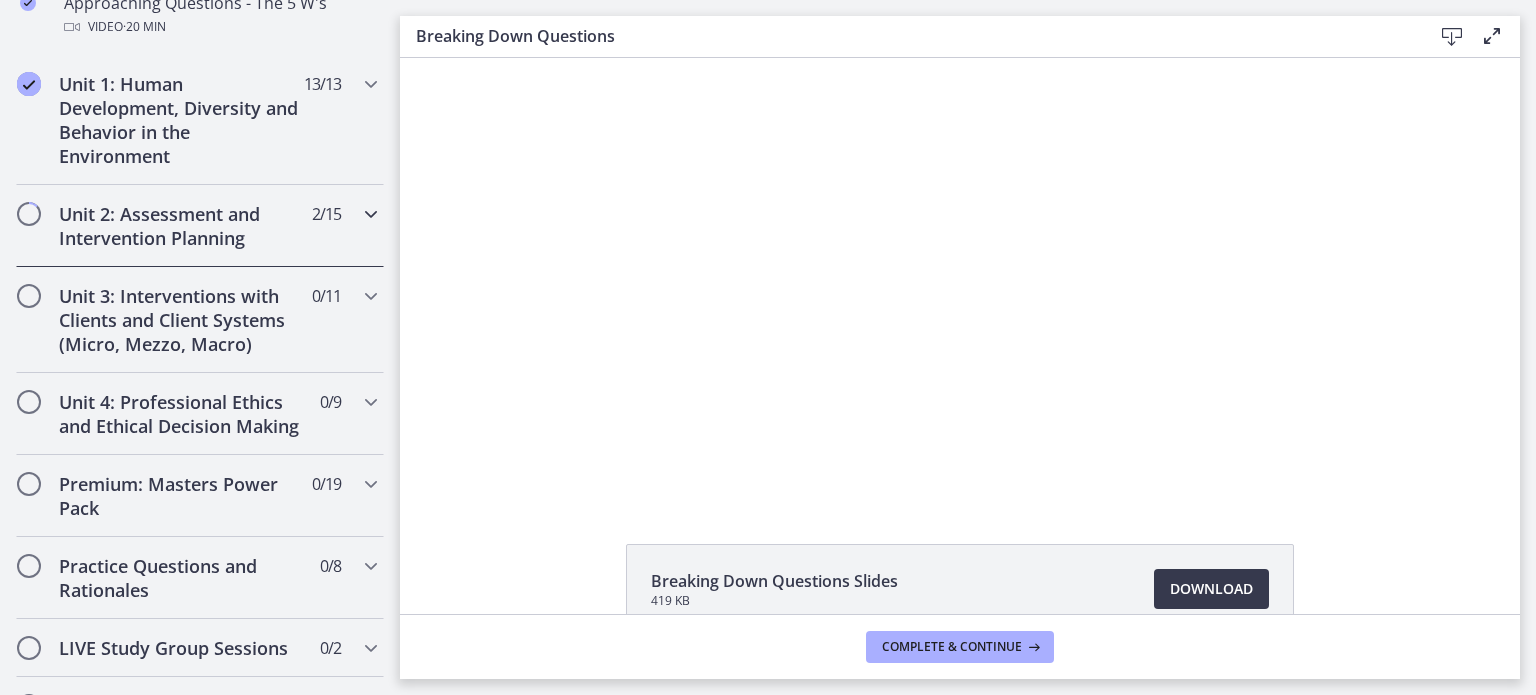 click on "Unit 2: Assessment and Intervention Planning" at bounding box center [181, 226] 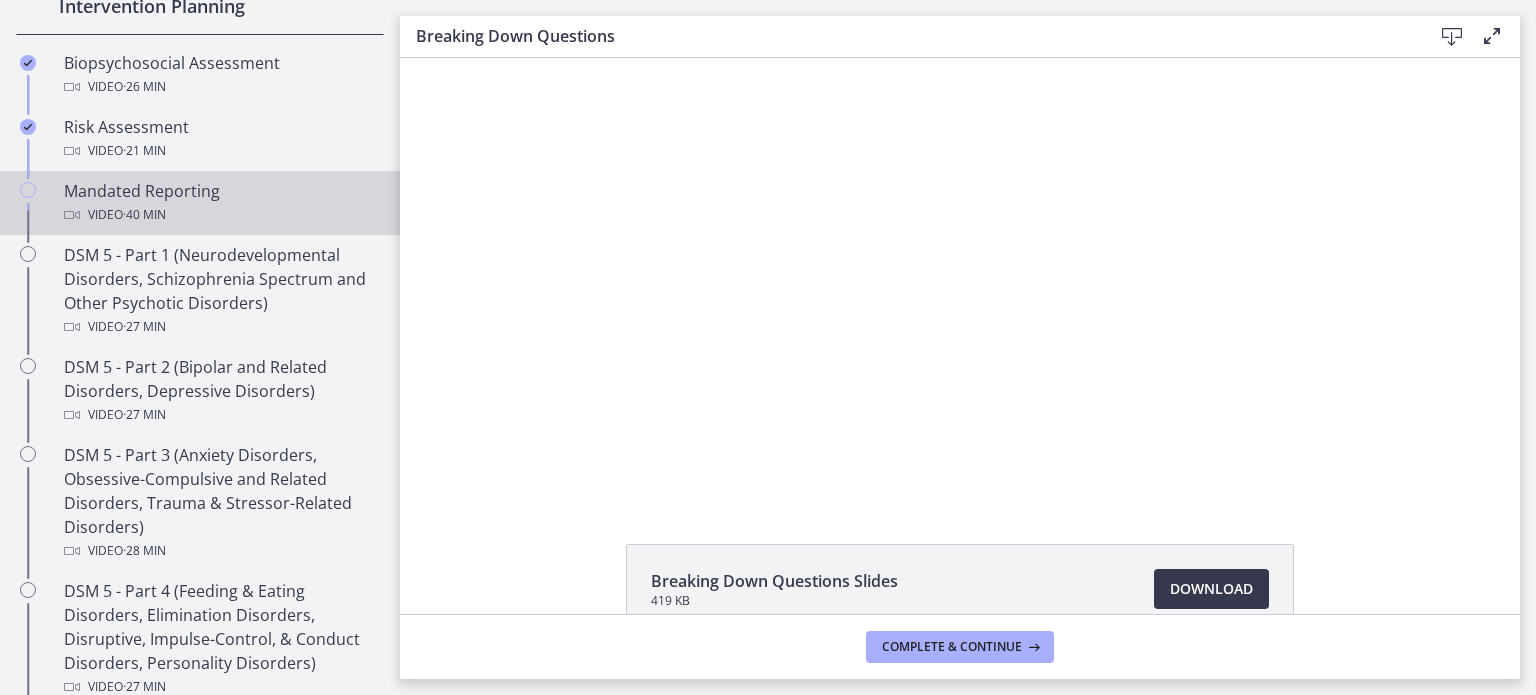 click at bounding box center [28, 190] 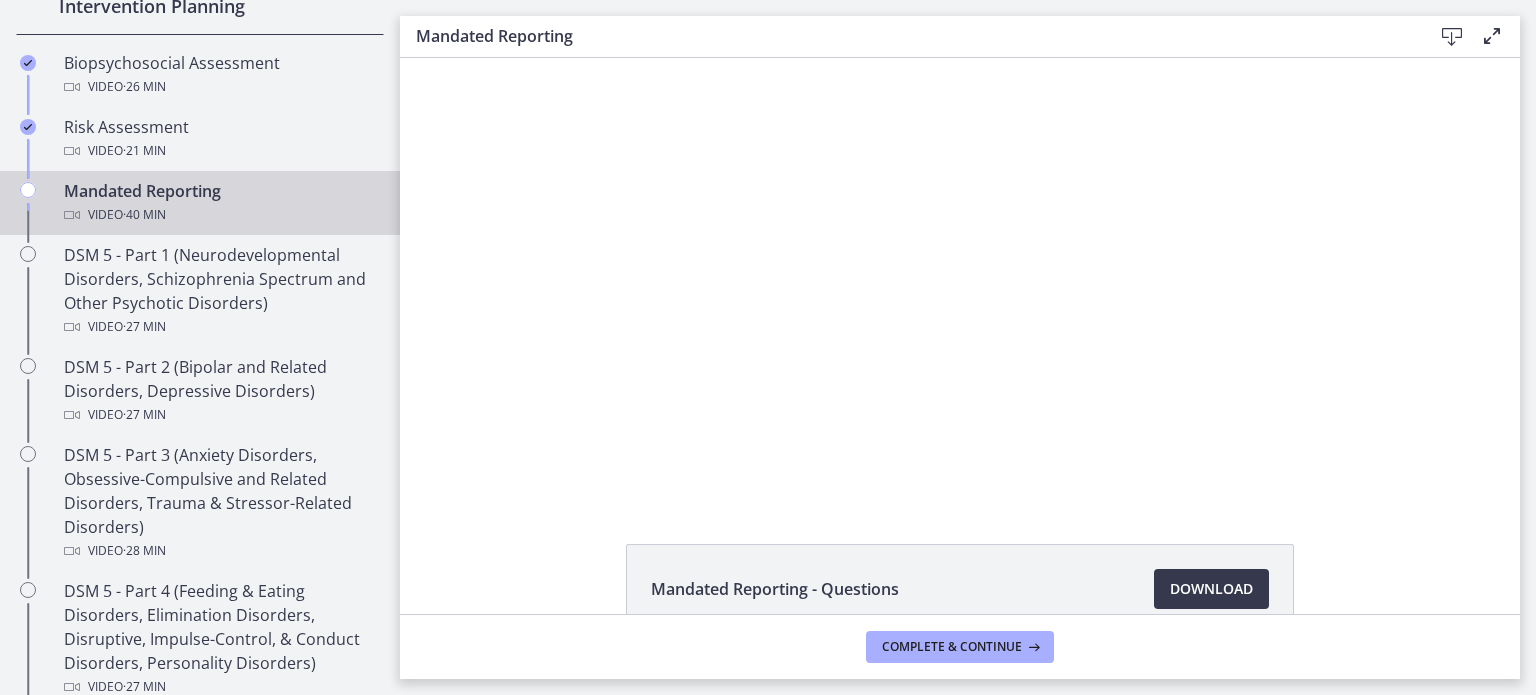 scroll, scrollTop: 0, scrollLeft: 0, axis: both 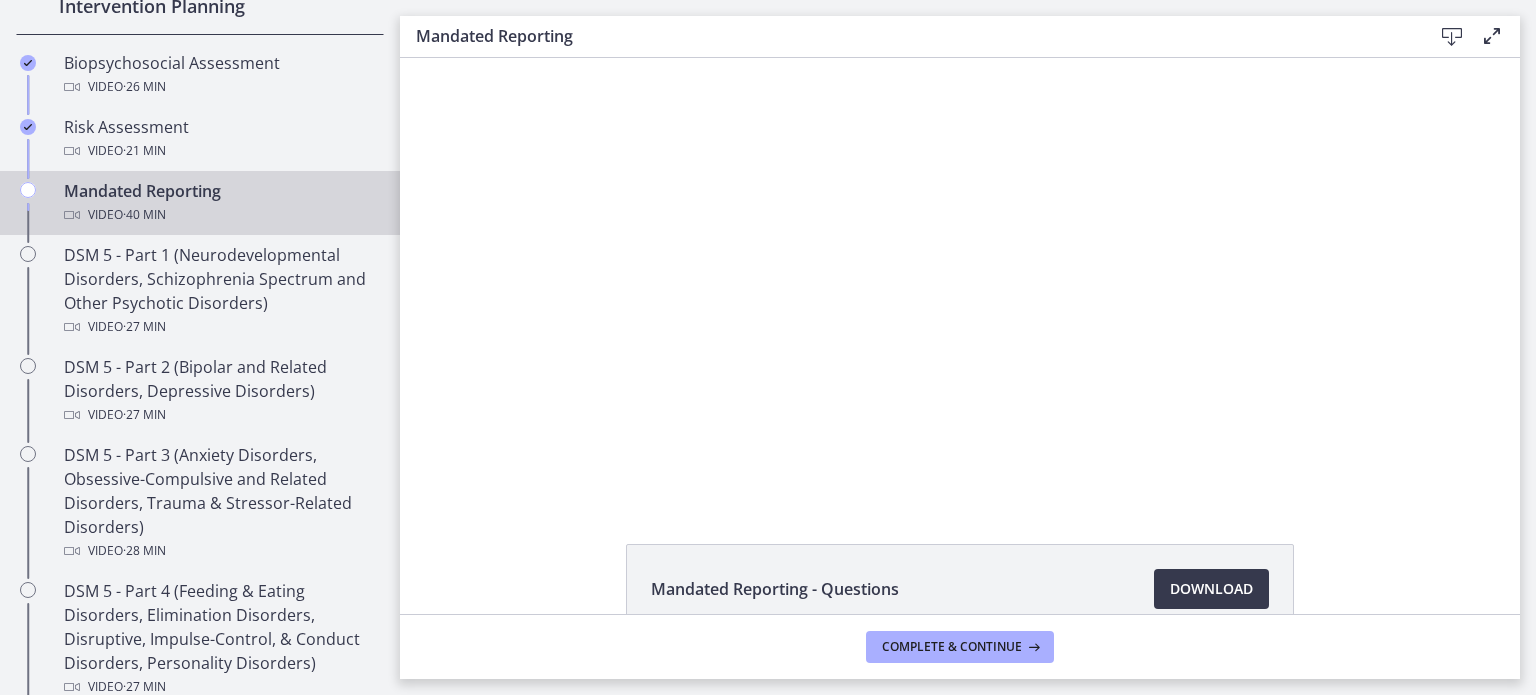 click at bounding box center [960, 278] 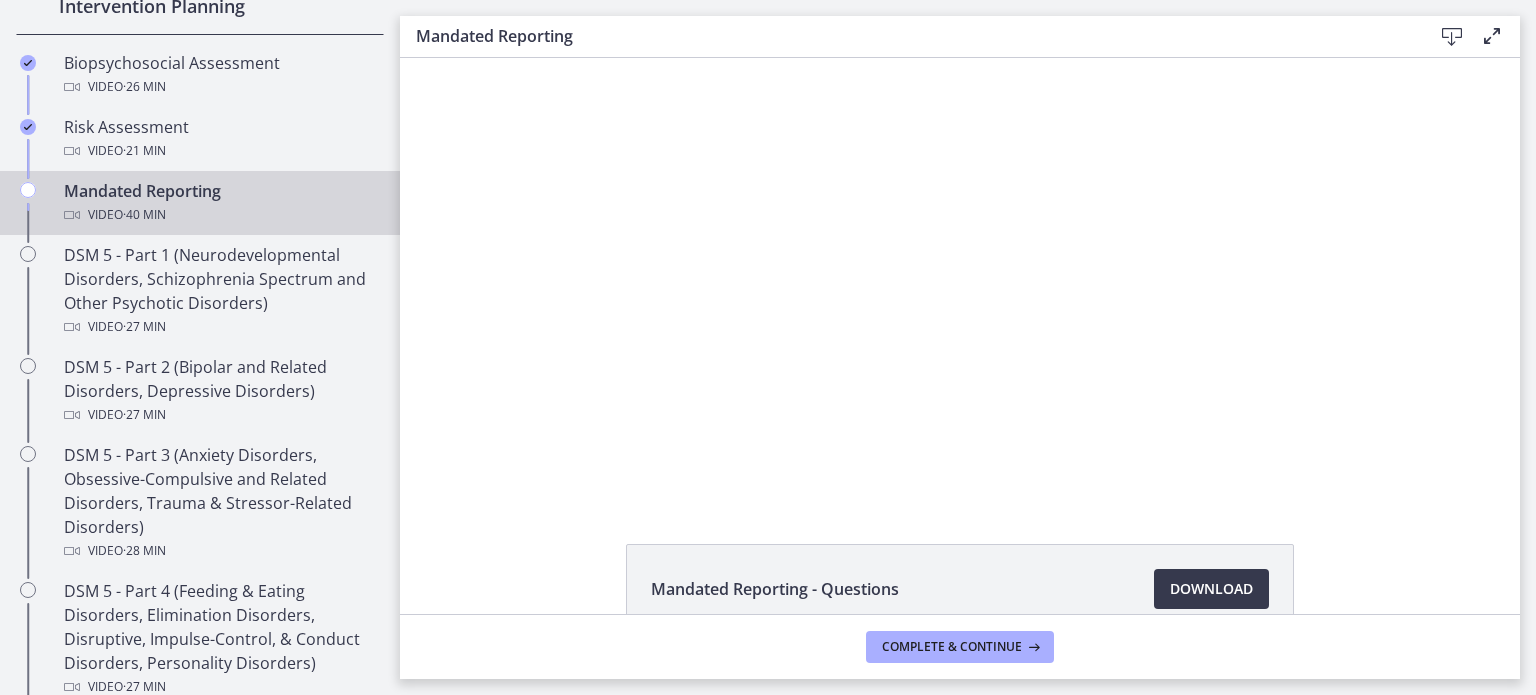 click at bounding box center [960, 278] 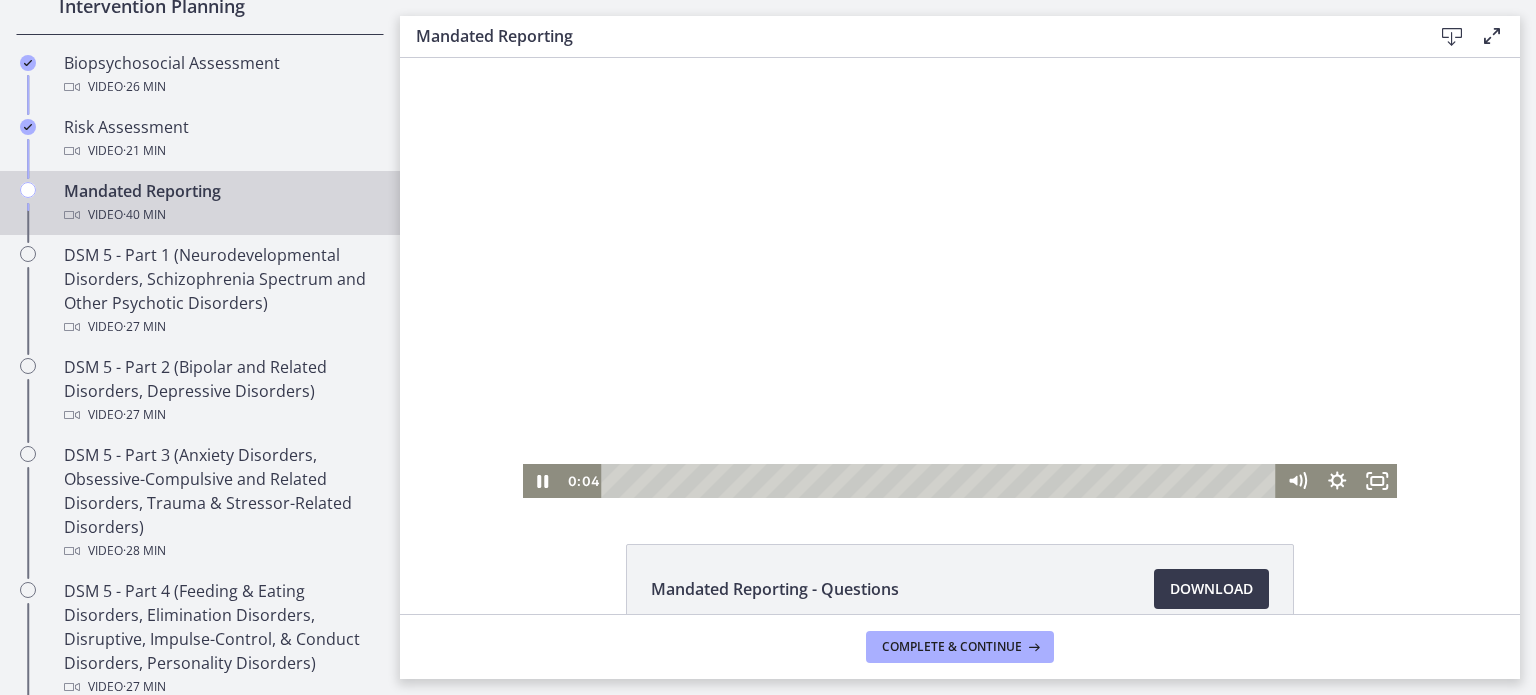 click 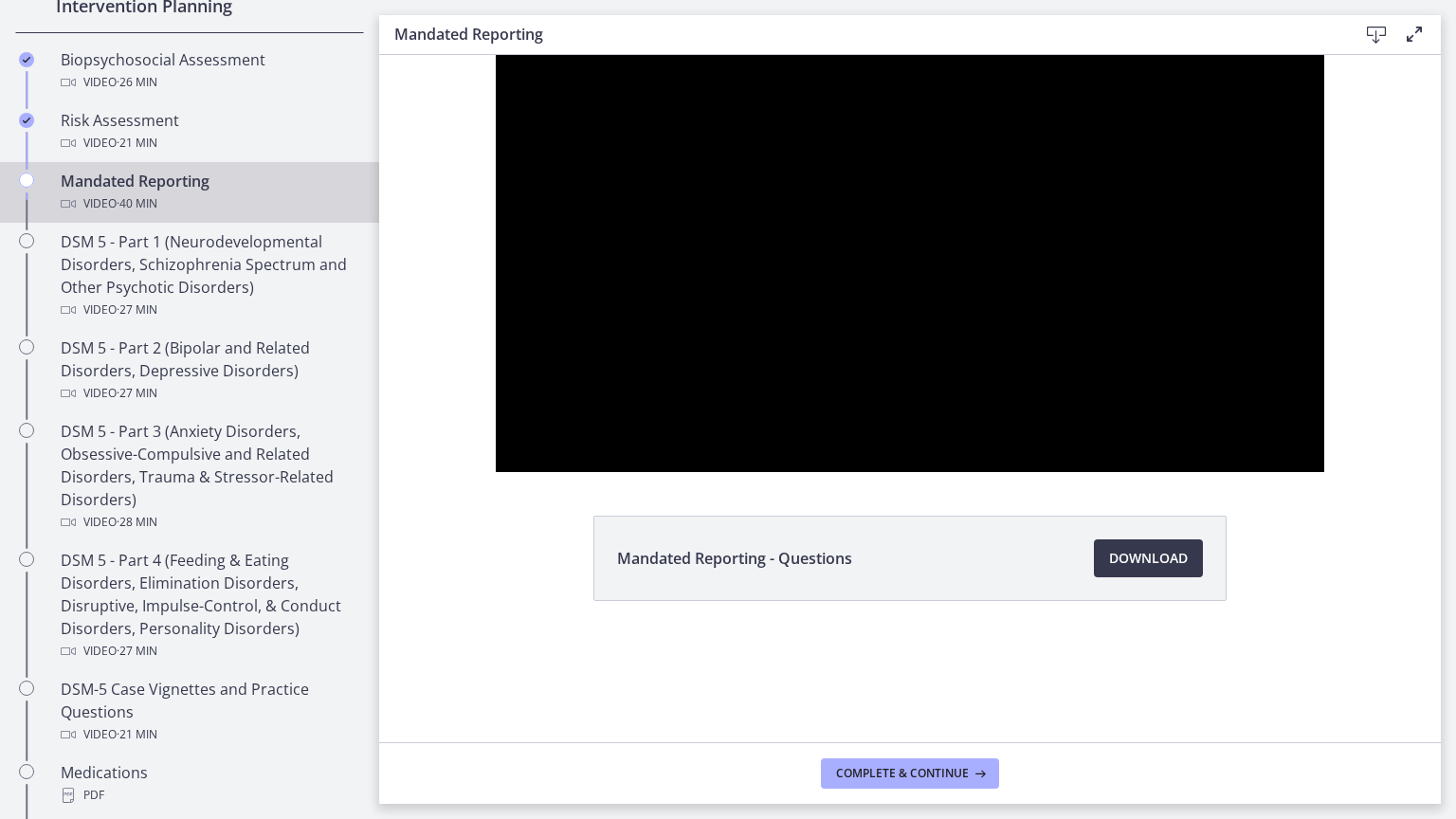 type 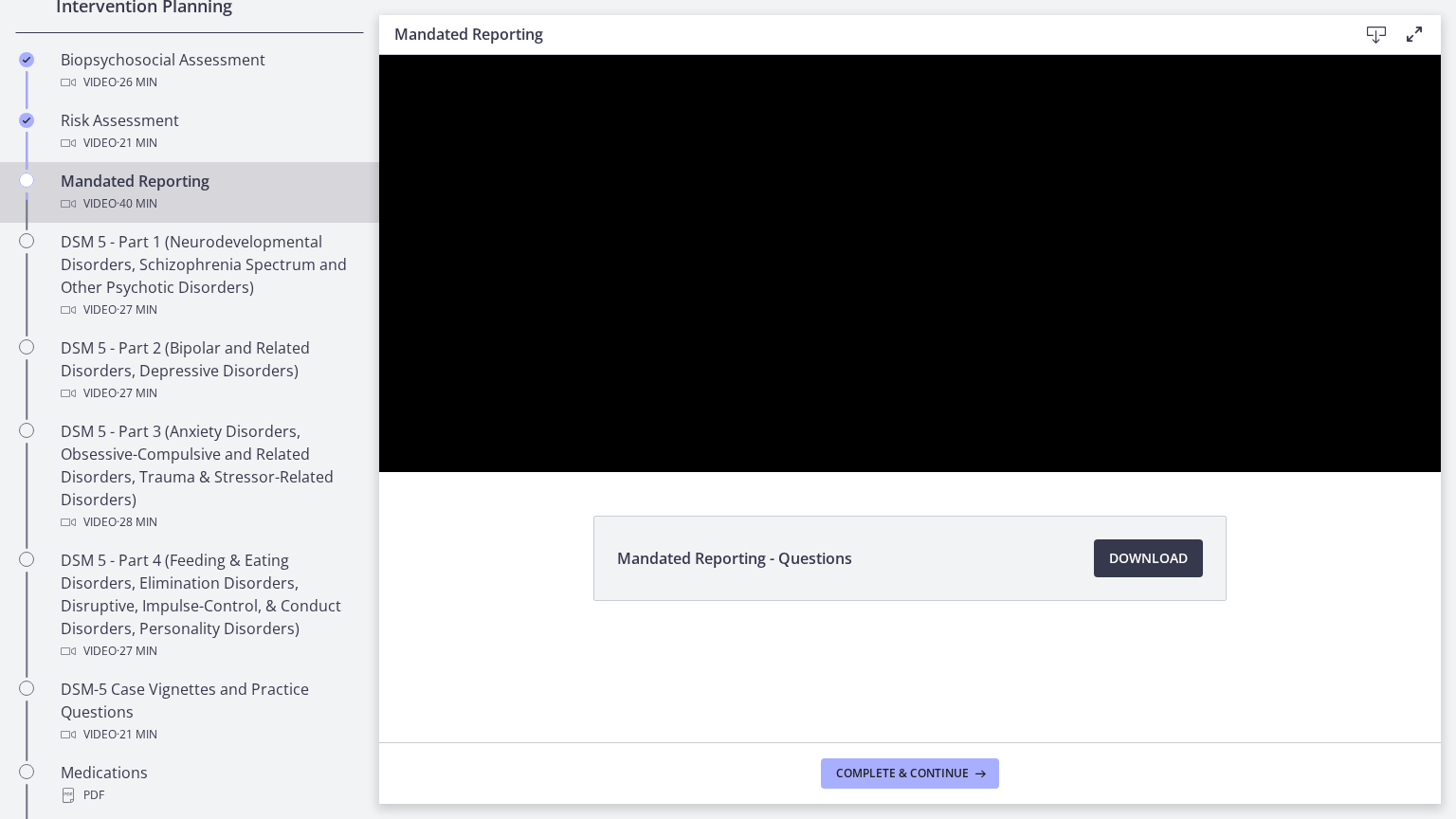 click at bounding box center (1416, 451) 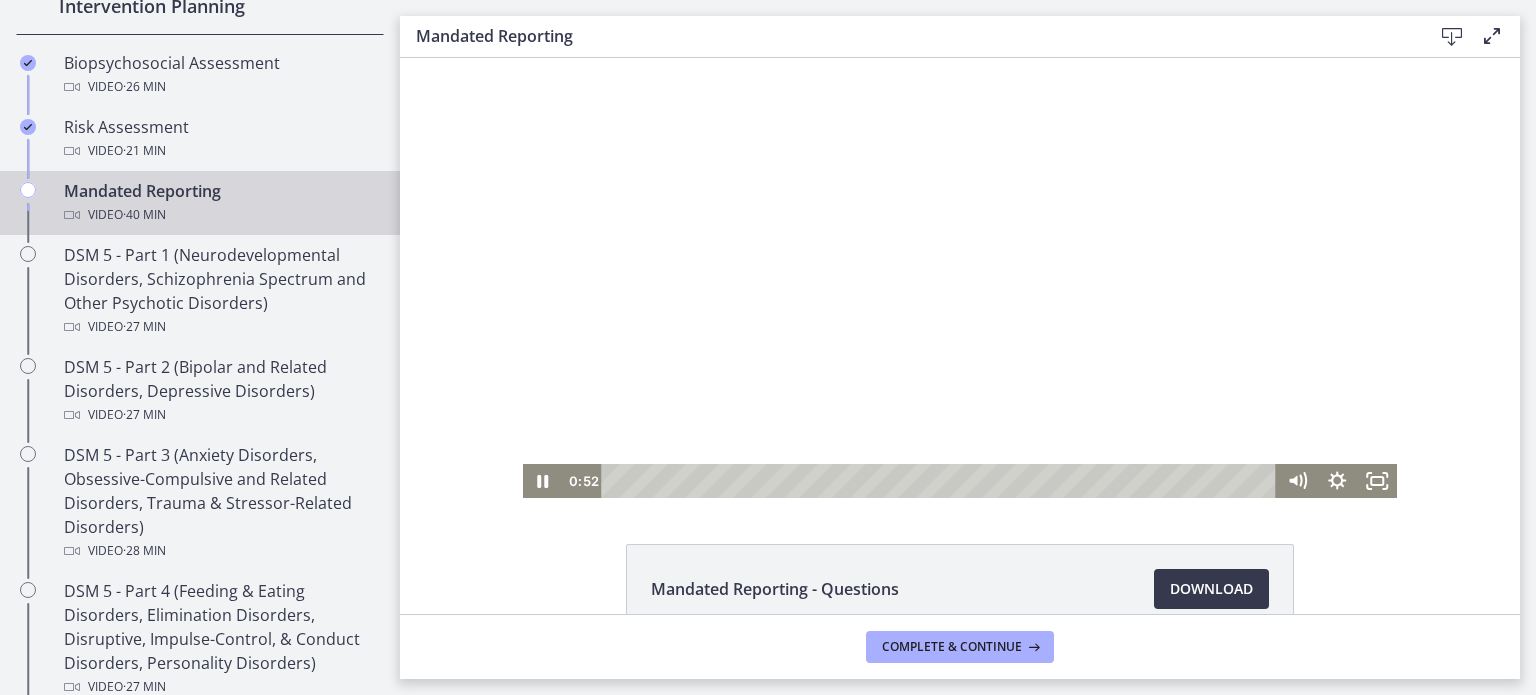 drag, startPoint x: 798, startPoint y: 187, endPoint x: 797, endPoint y: 197, distance: 10.049875 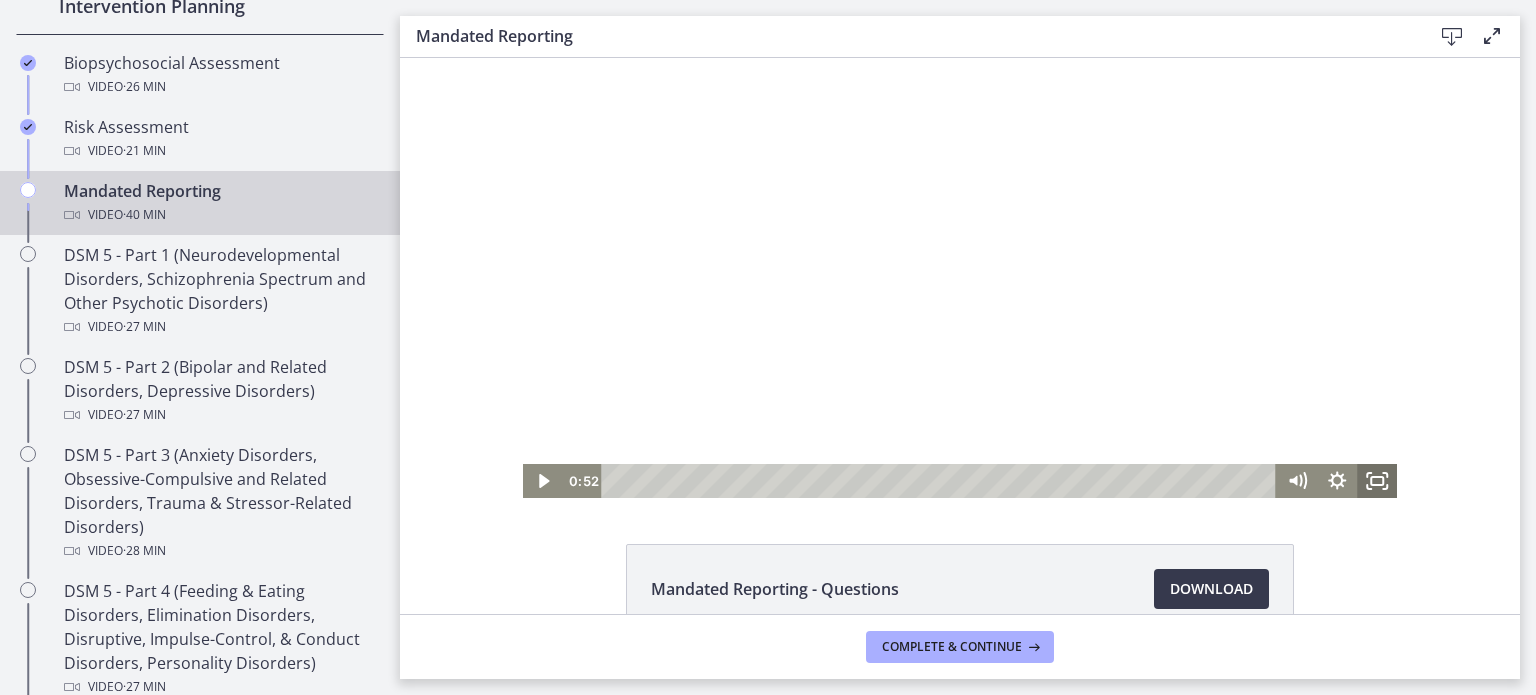 click 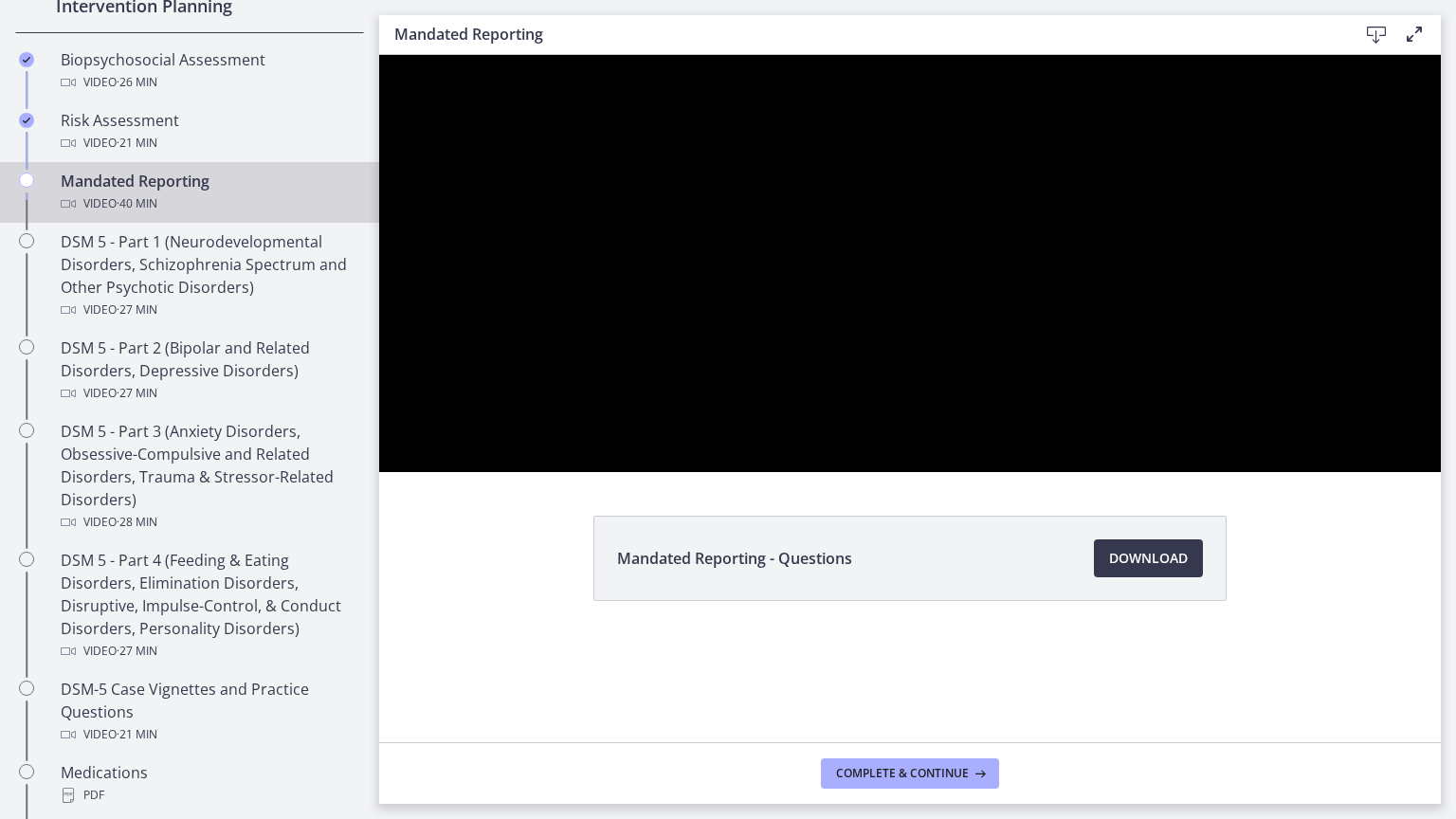 click at bounding box center [910, 264] 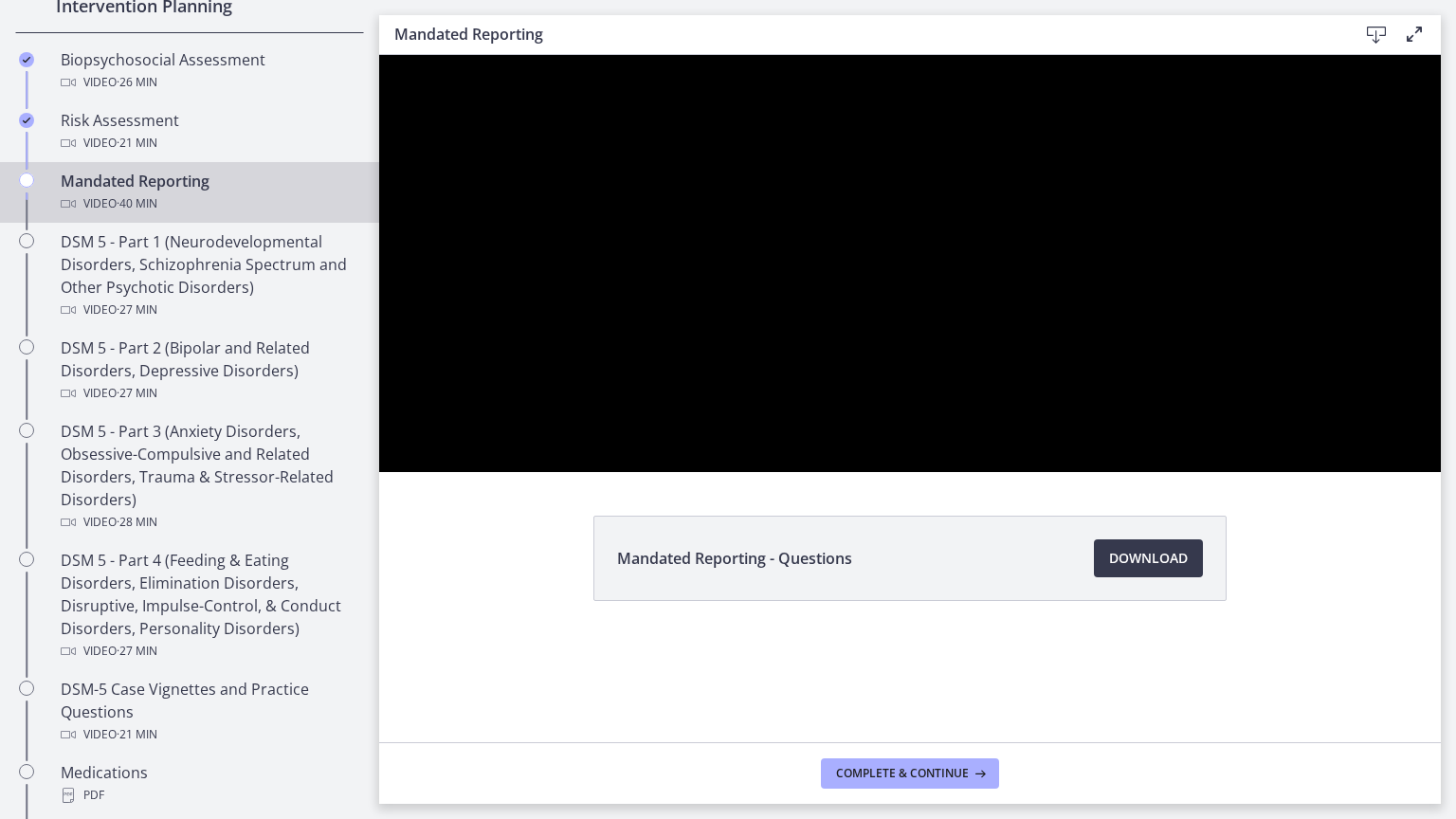 click at bounding box center (379, 55) 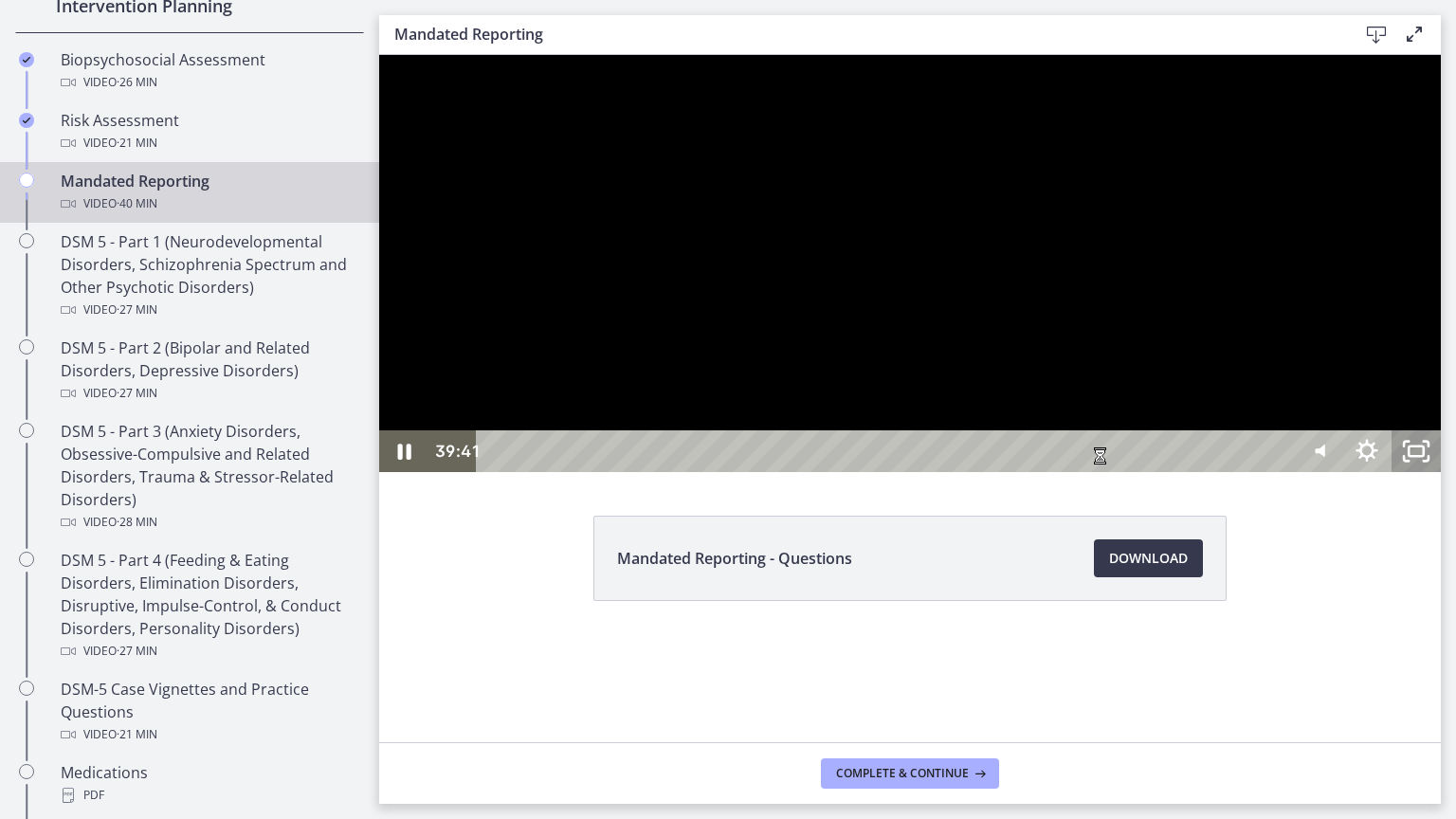 click 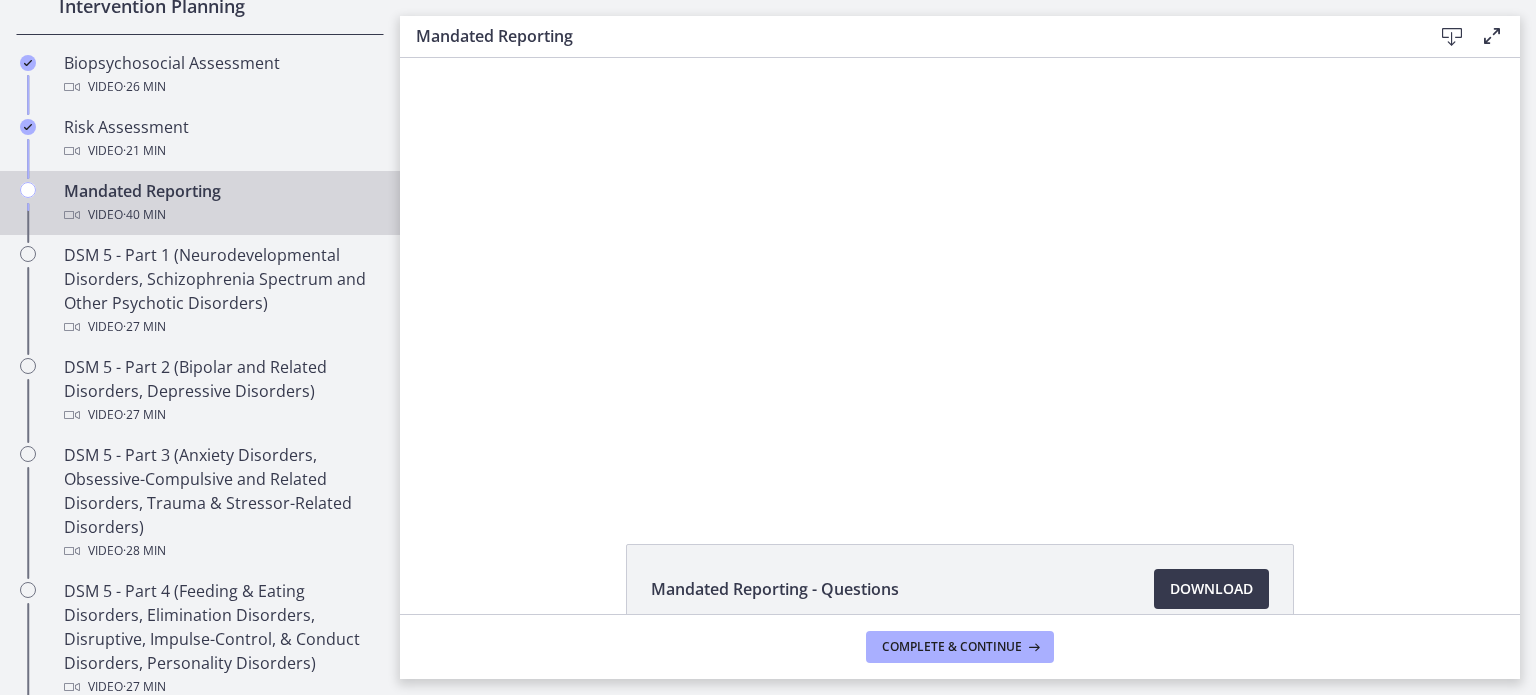 scroll, scrollTop: 0, scrollLeft: 521, axis: horizontal 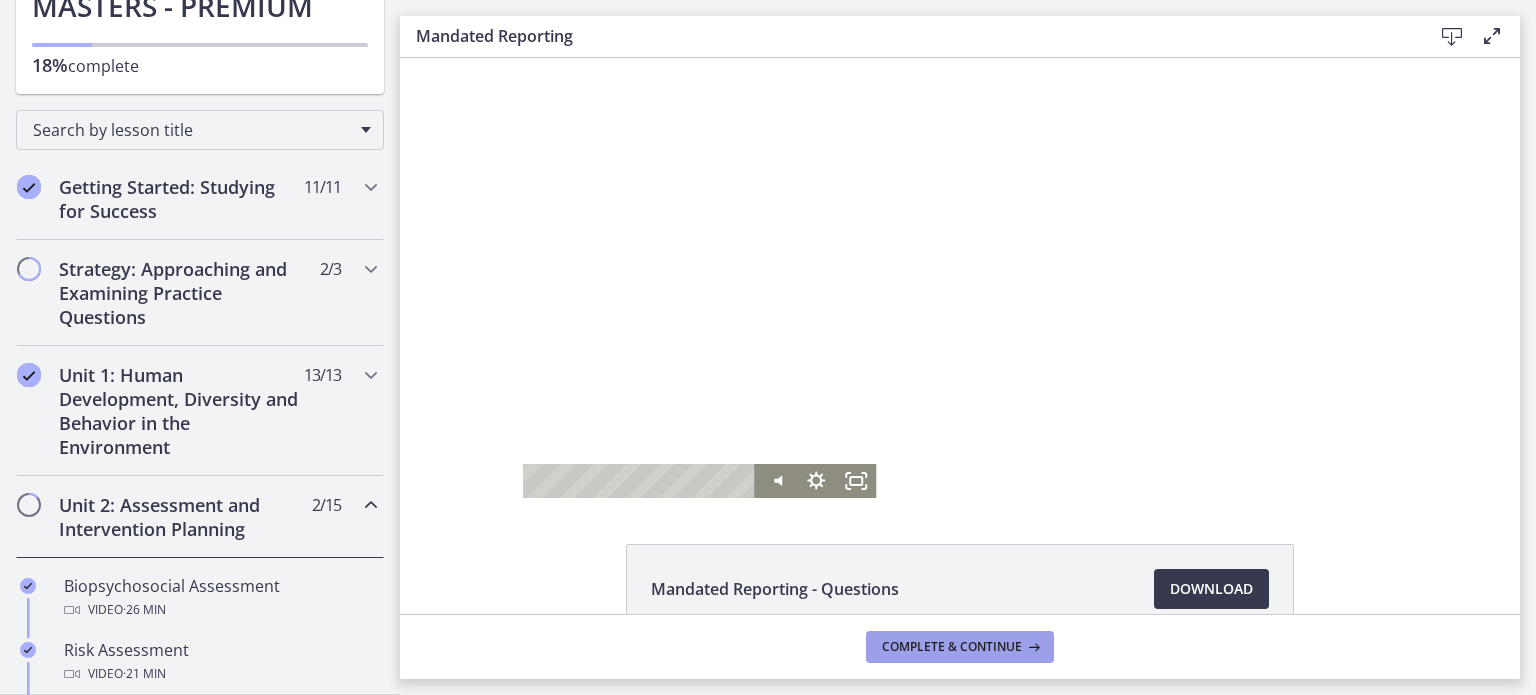 click on "Complete & continue" at bounding box center [952, 647] 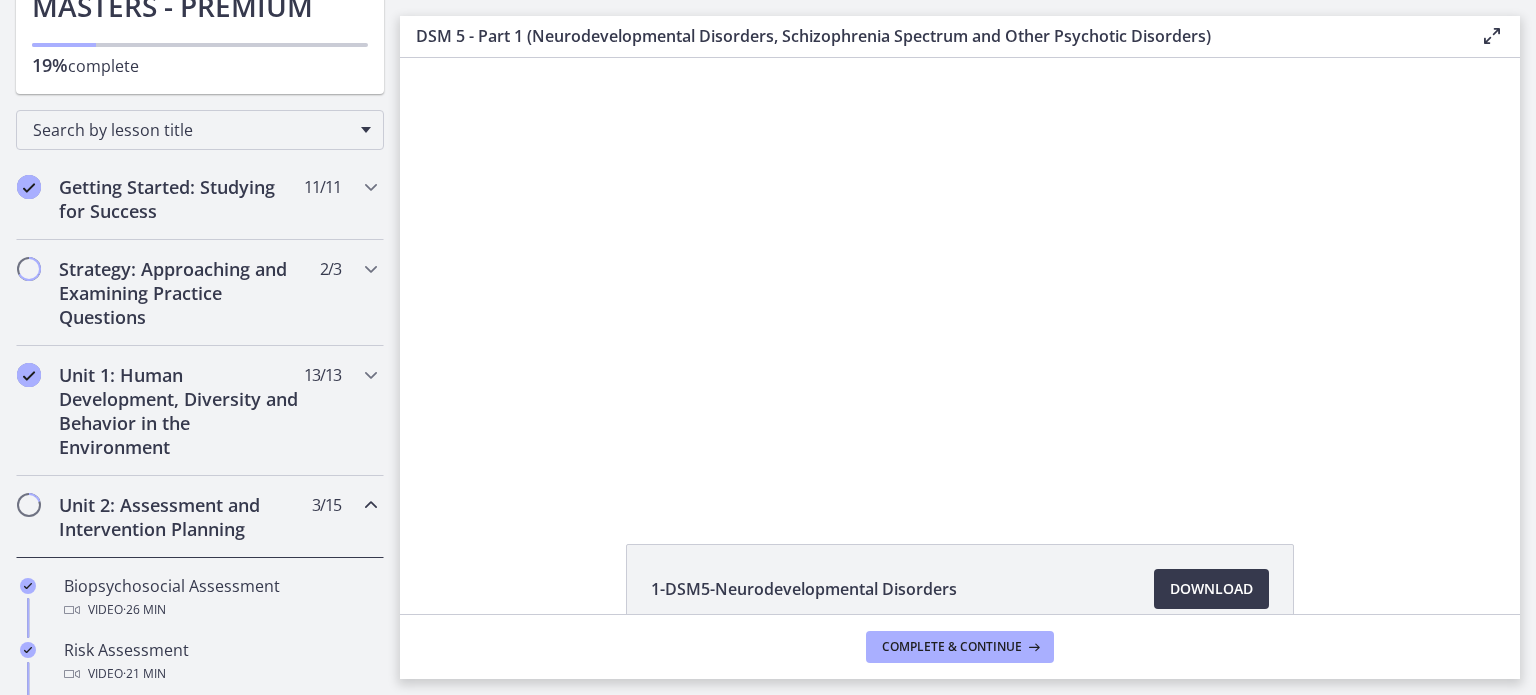 scroll, scrollTop: 0, scrollLeft: 0, axis: both 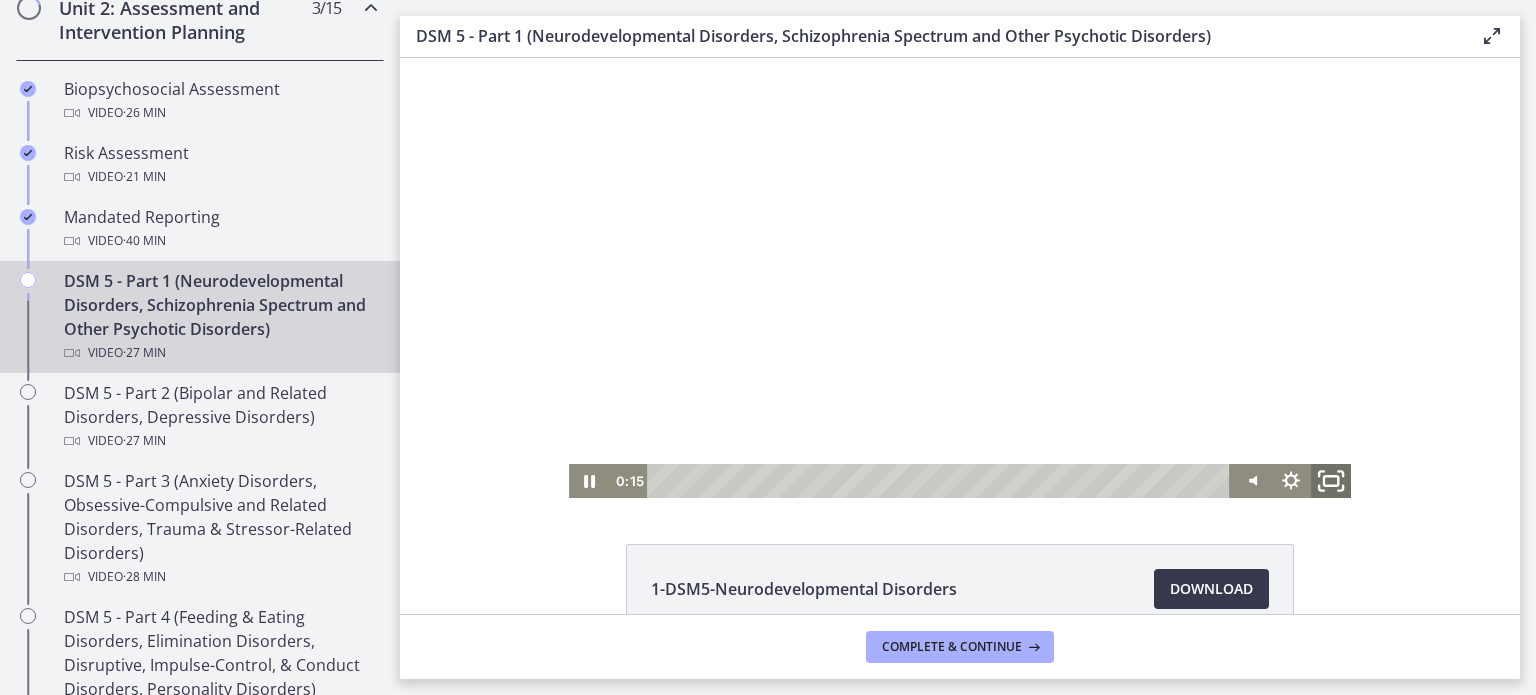 click 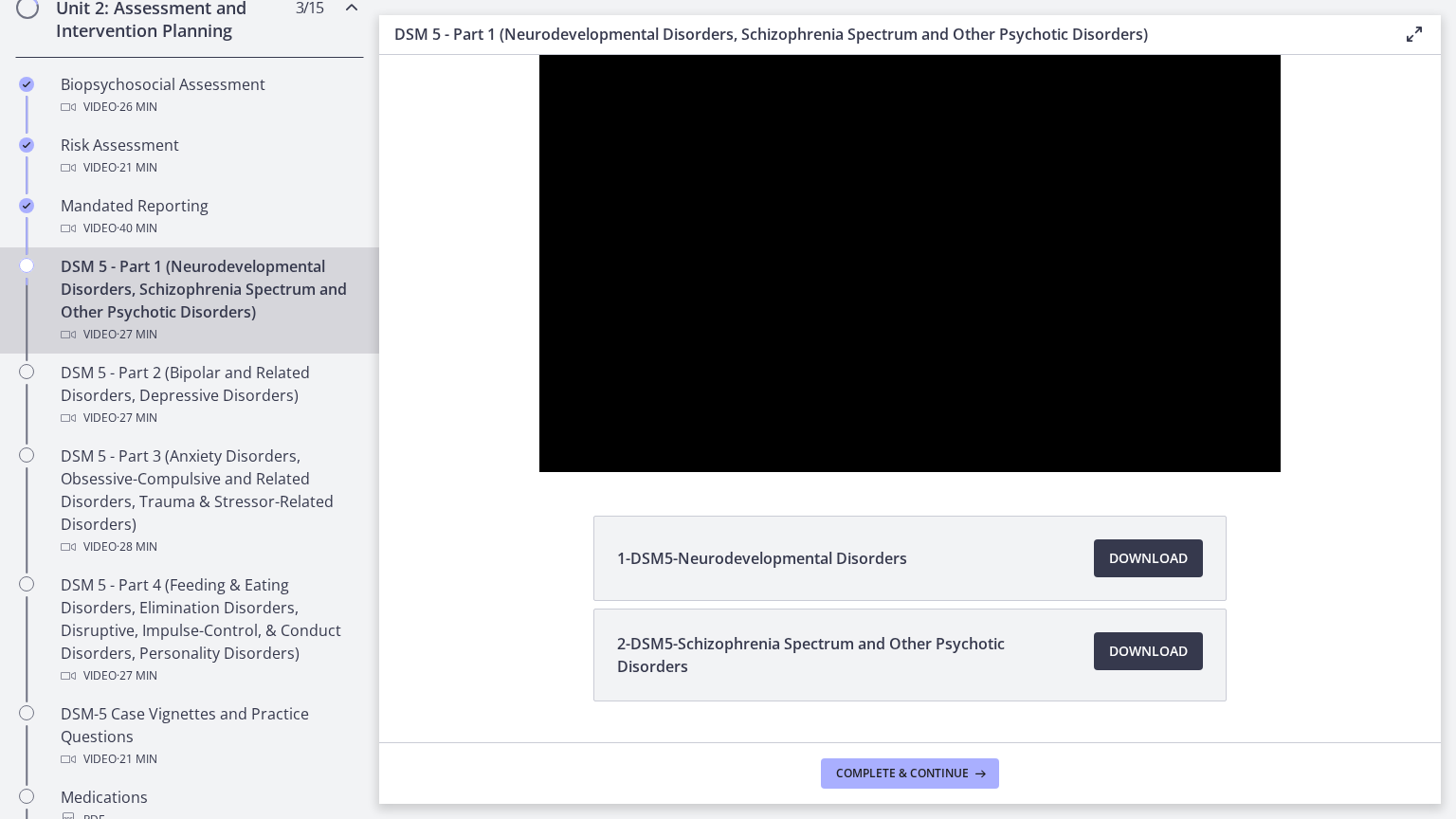 type 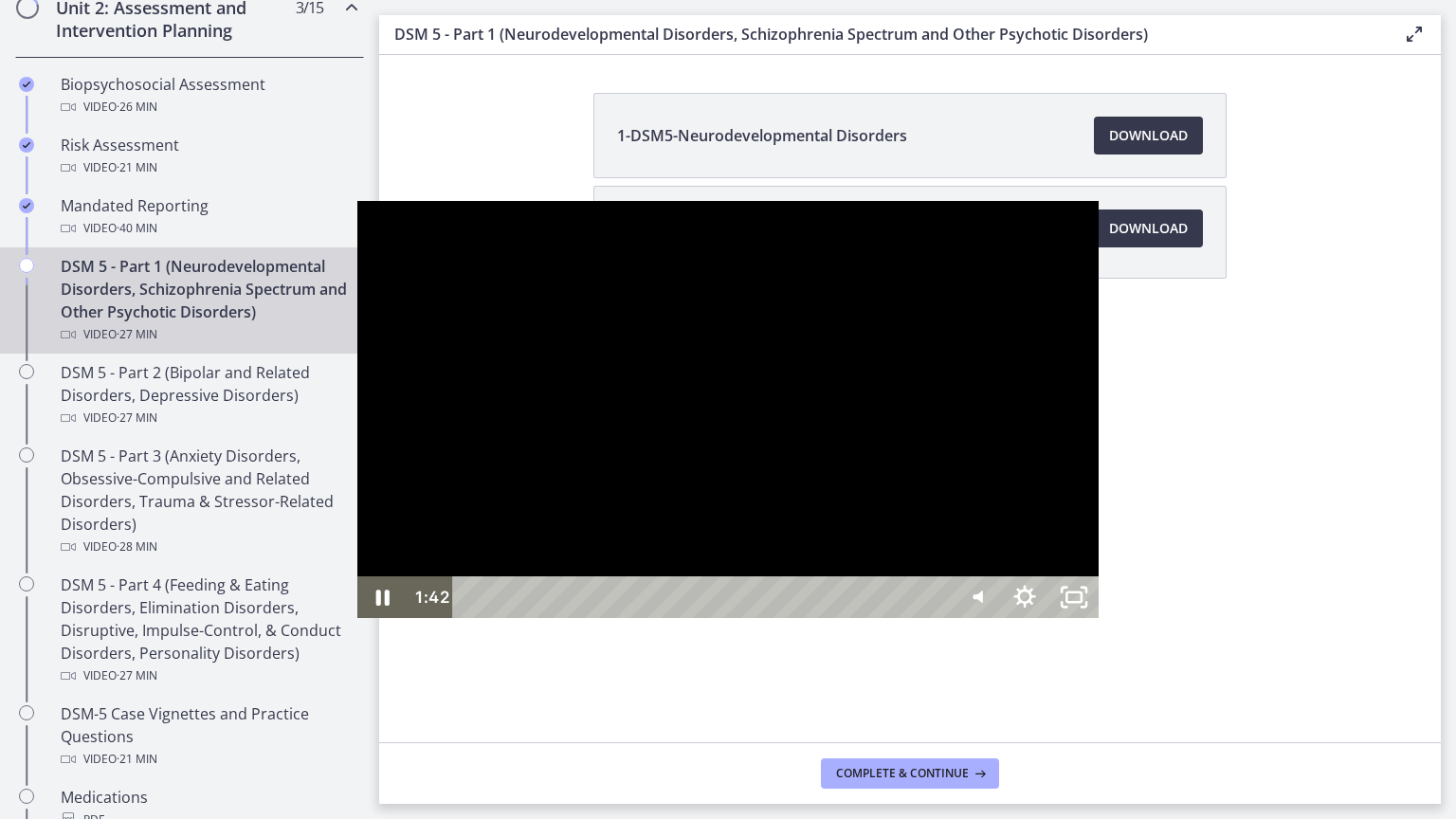 drag, startPoint x: 1258, startPoint y: 565, endPoint x: 1251, endPoint y: 629, distance: 64.381674 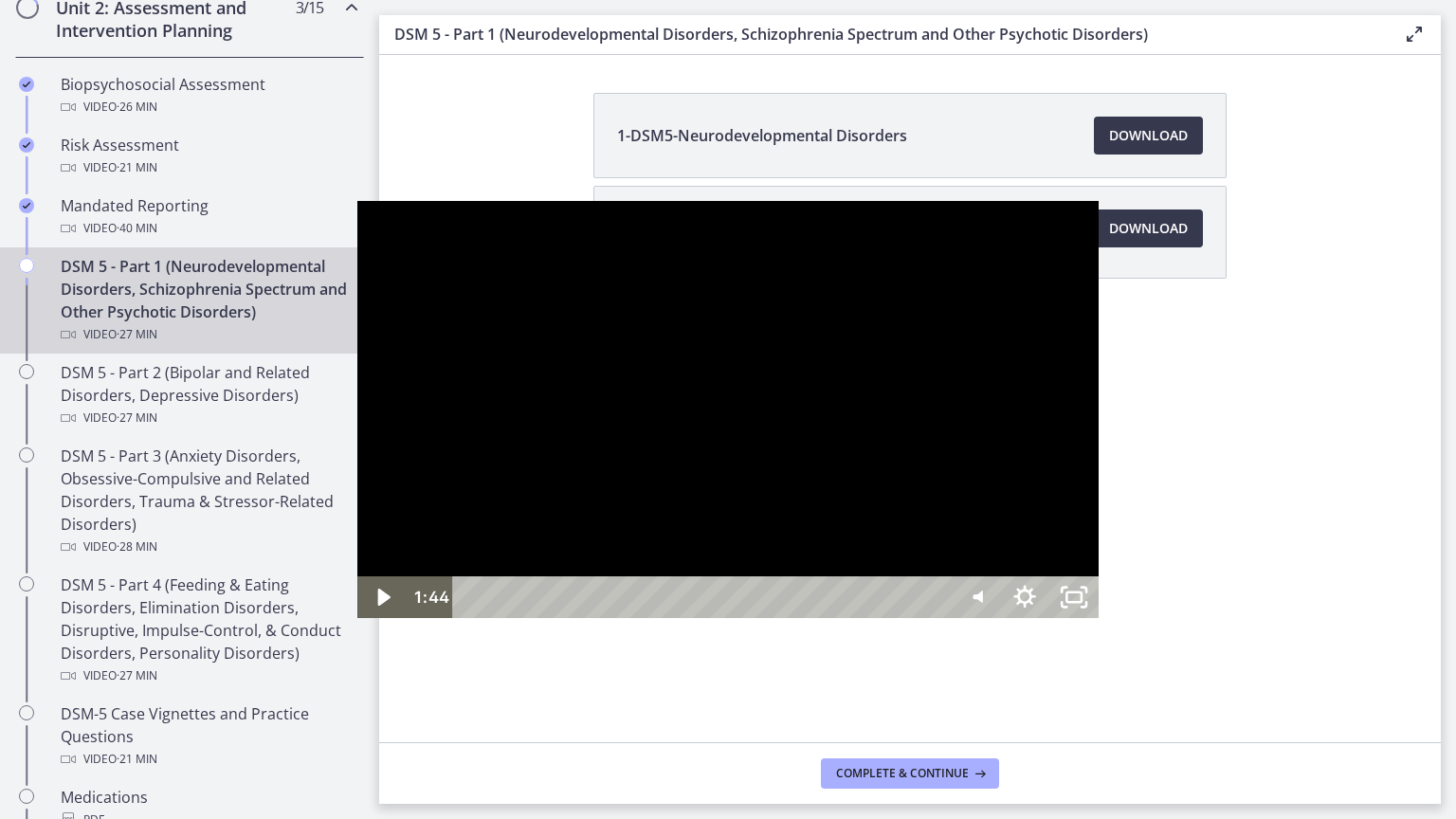 click at bounding box center [357, 201] 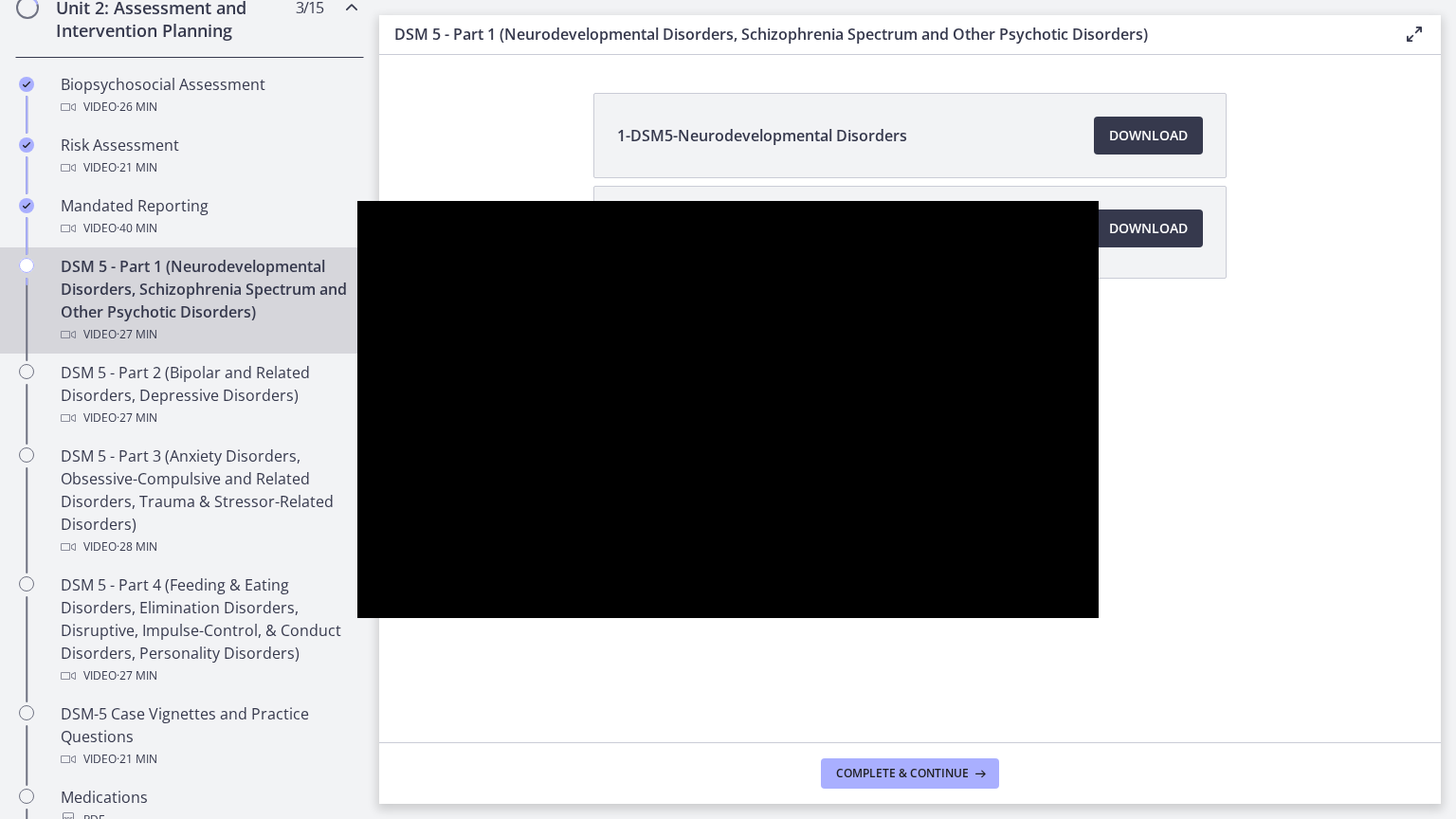 click at bounding box center [357, 201] 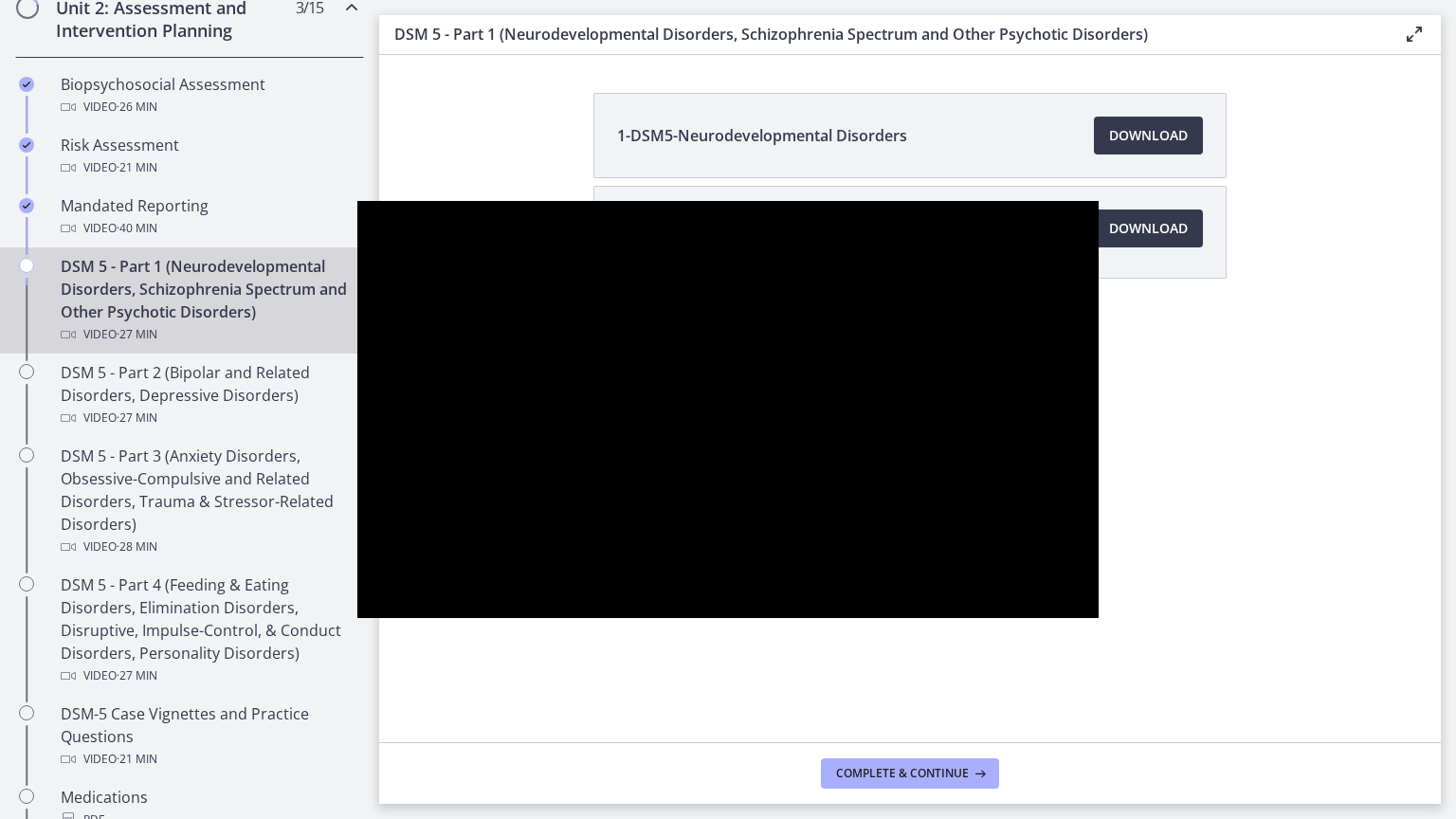 click at bounding box center [357, 201] 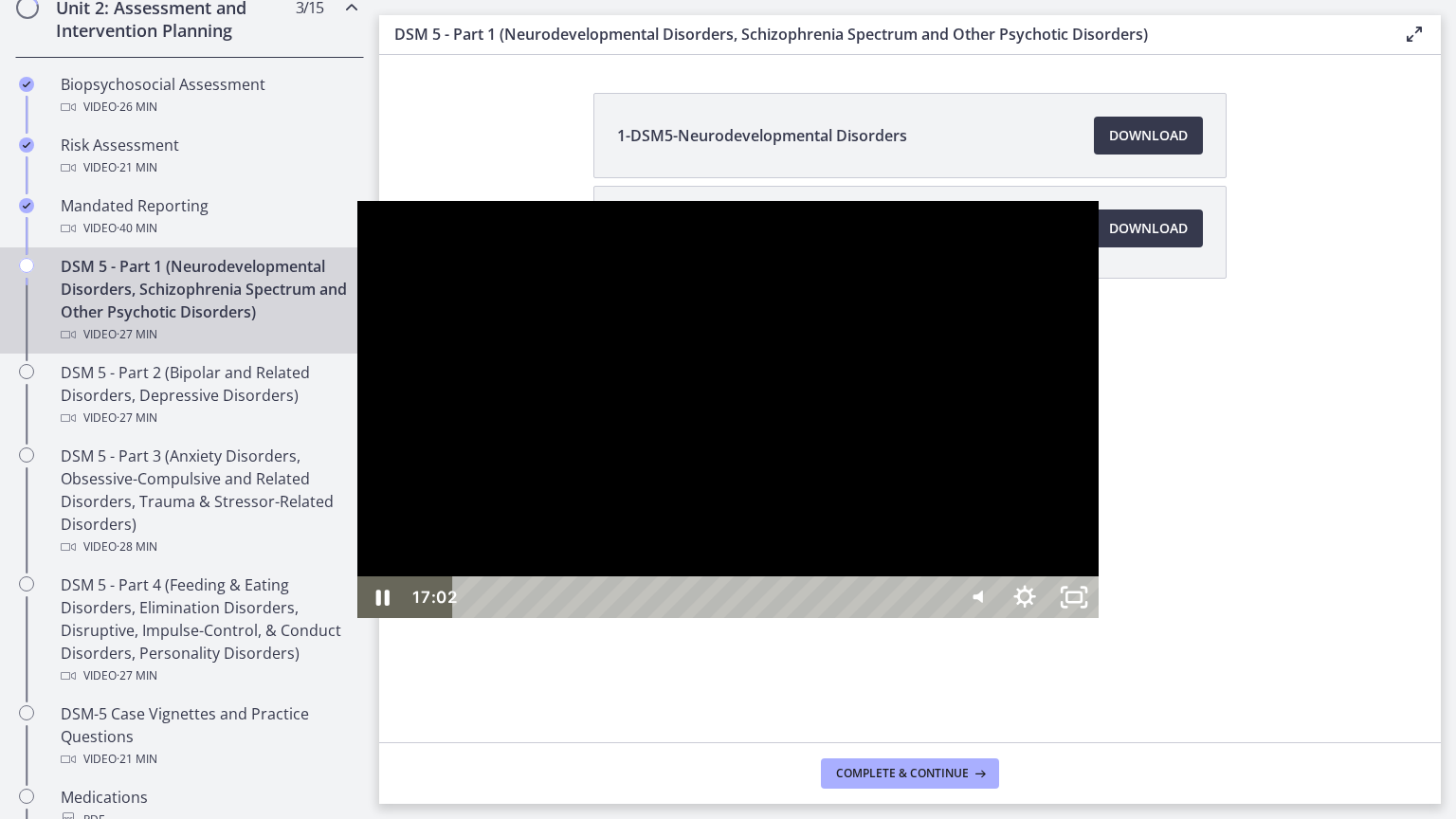 click at bounding box center [357, 201] 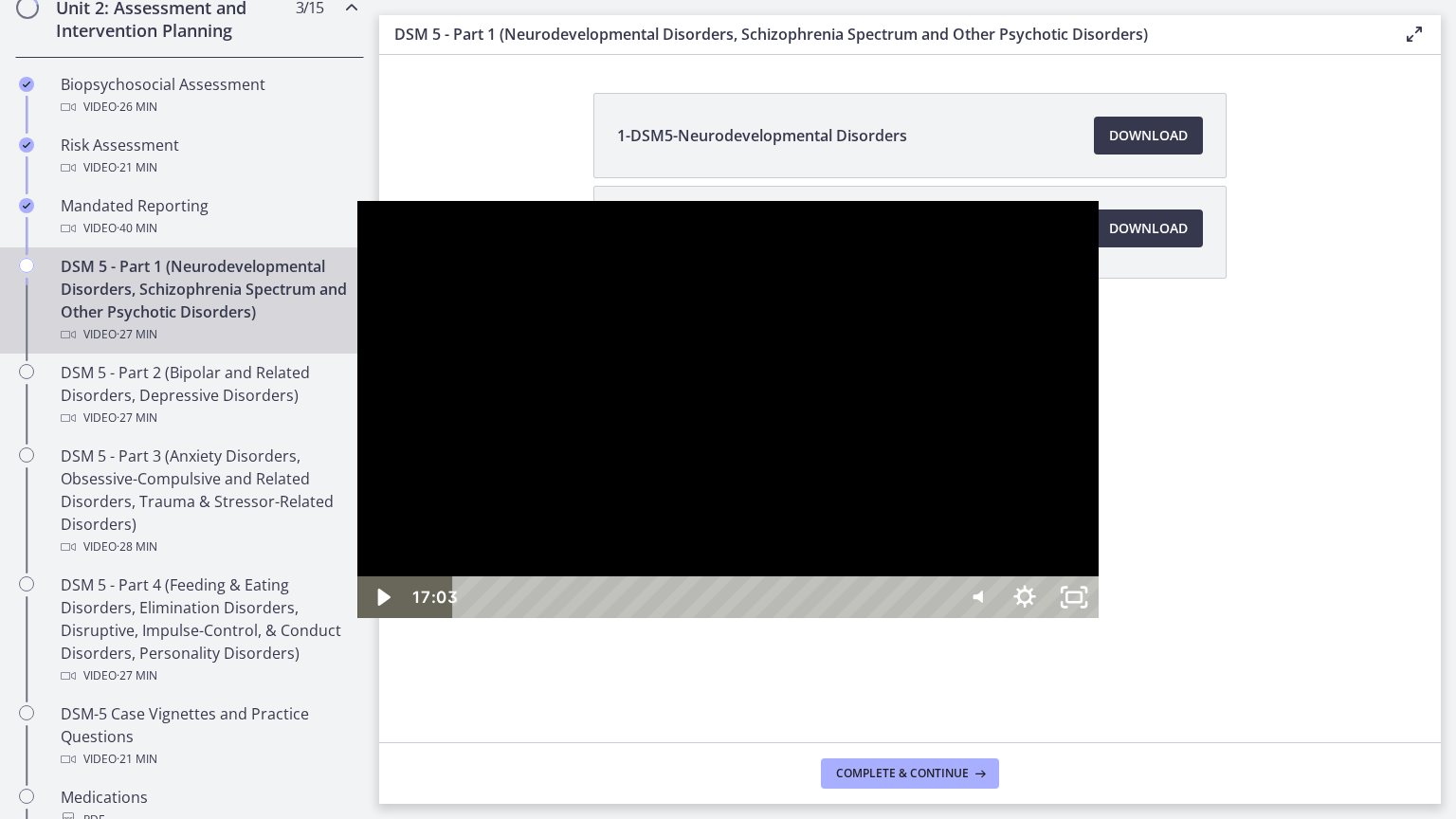 click at bounding box center [357, 201] 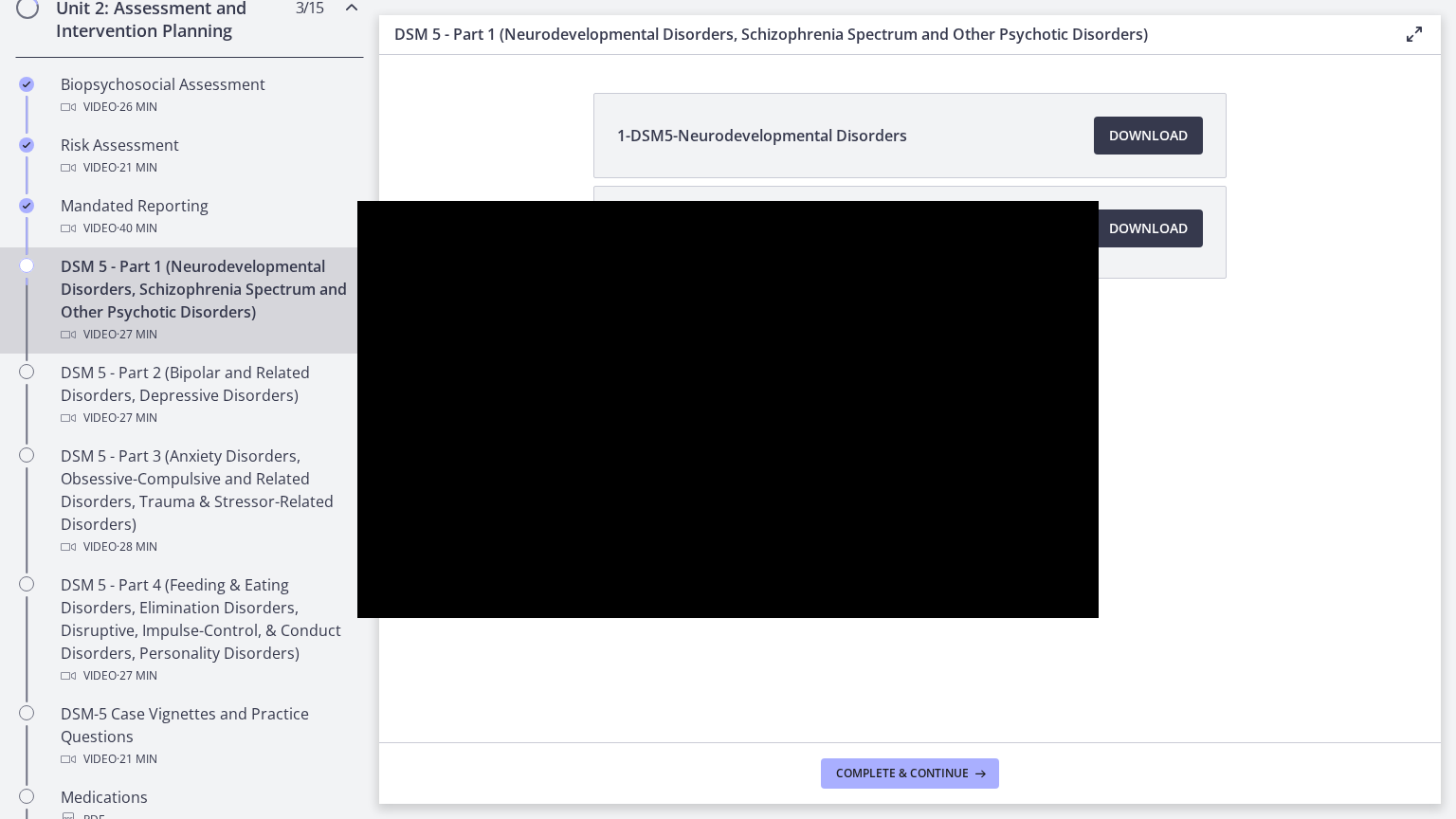 click at bounding box center [357, 201] 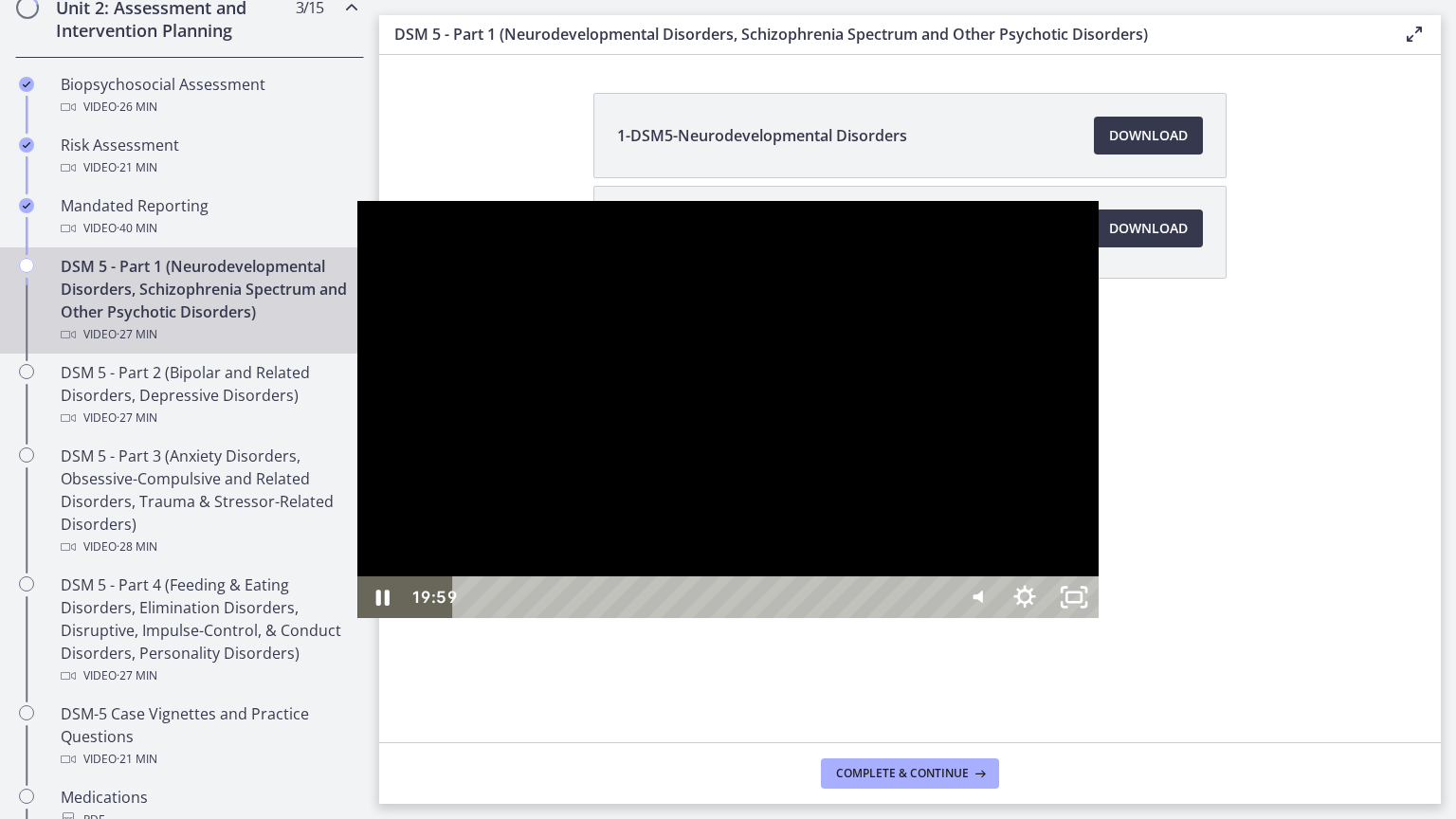 click at bounding box center [728, 410] 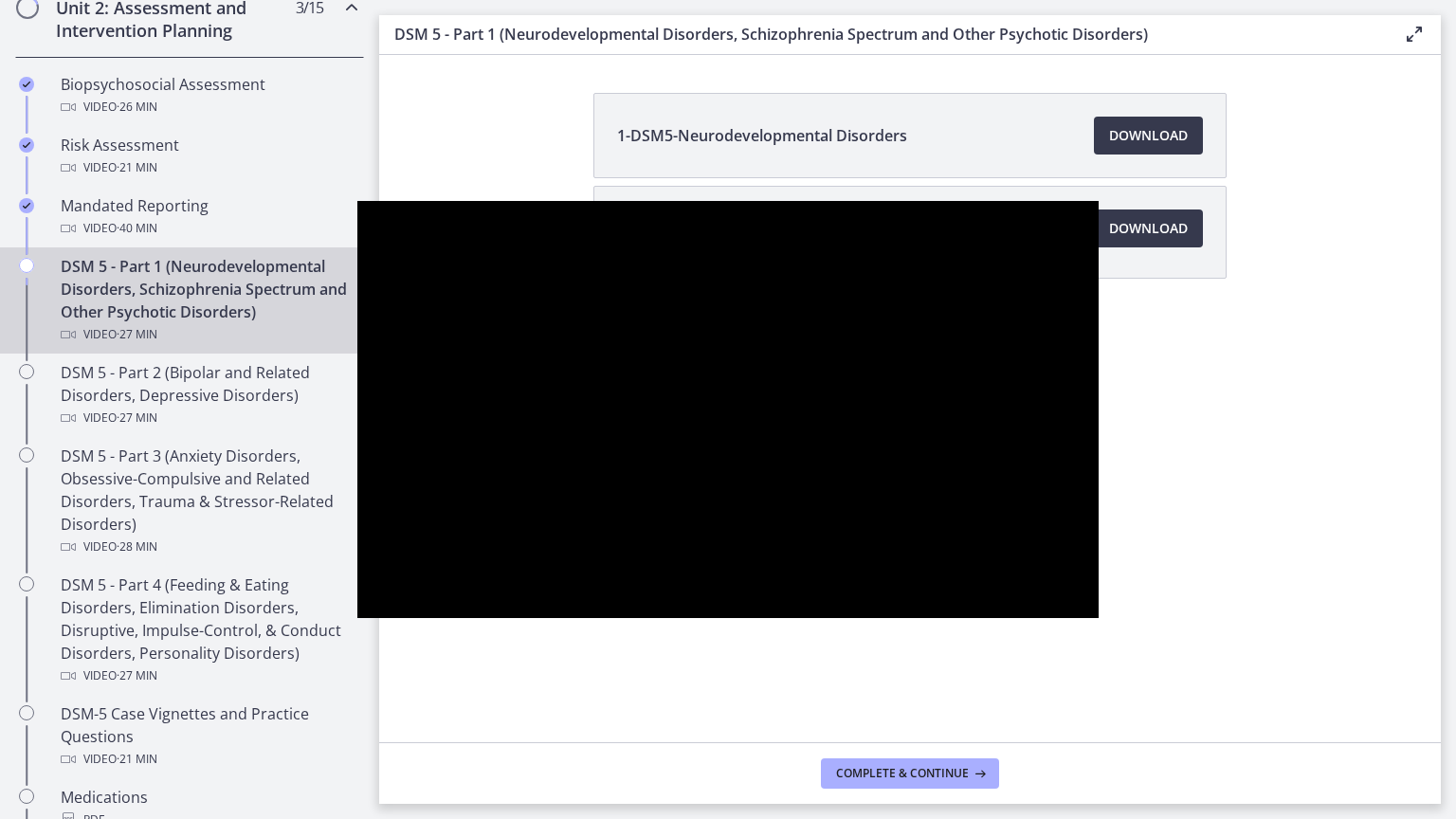 click at bounding box center (357, 201) 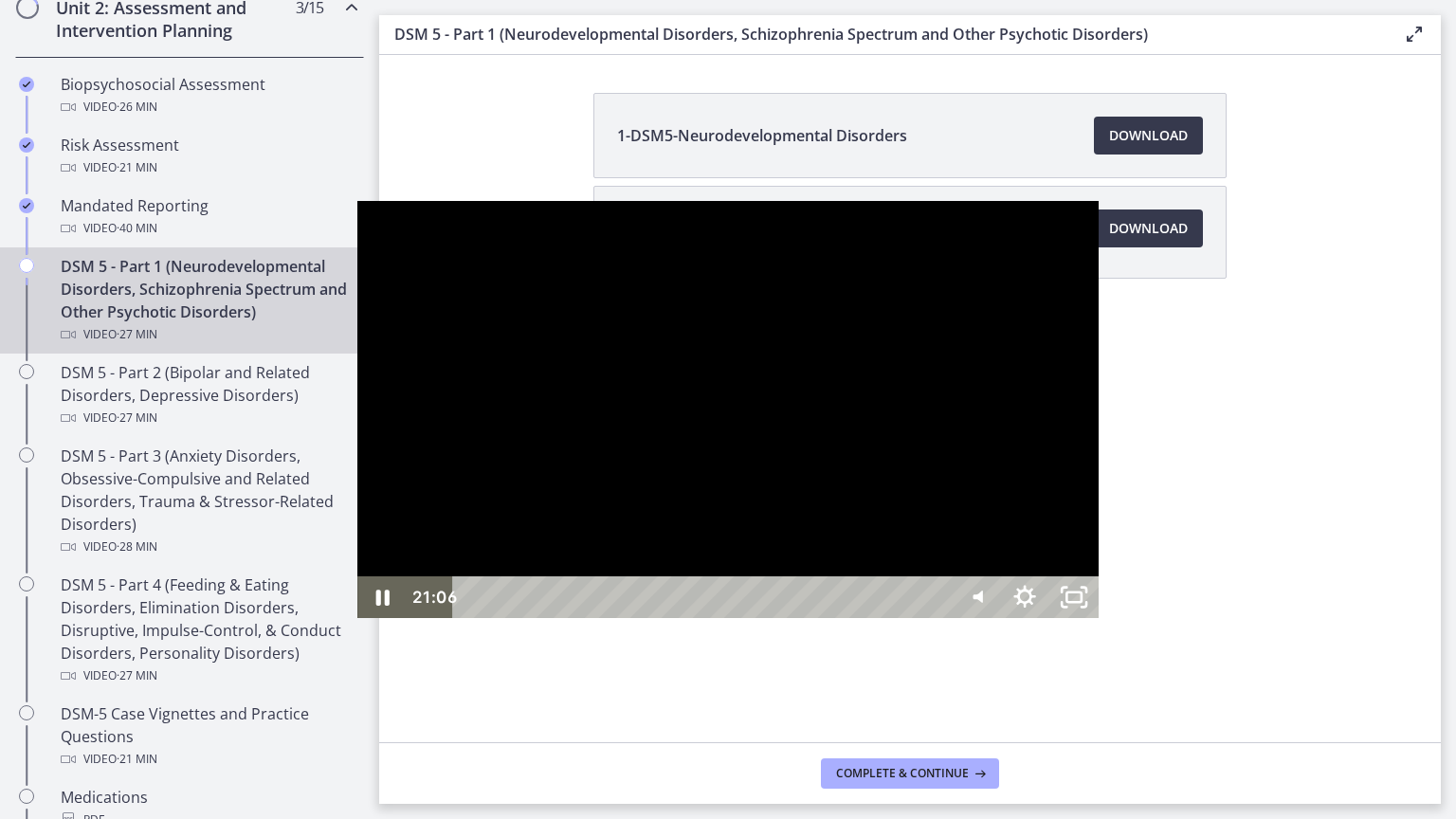 click at bounding box center (357, 201) 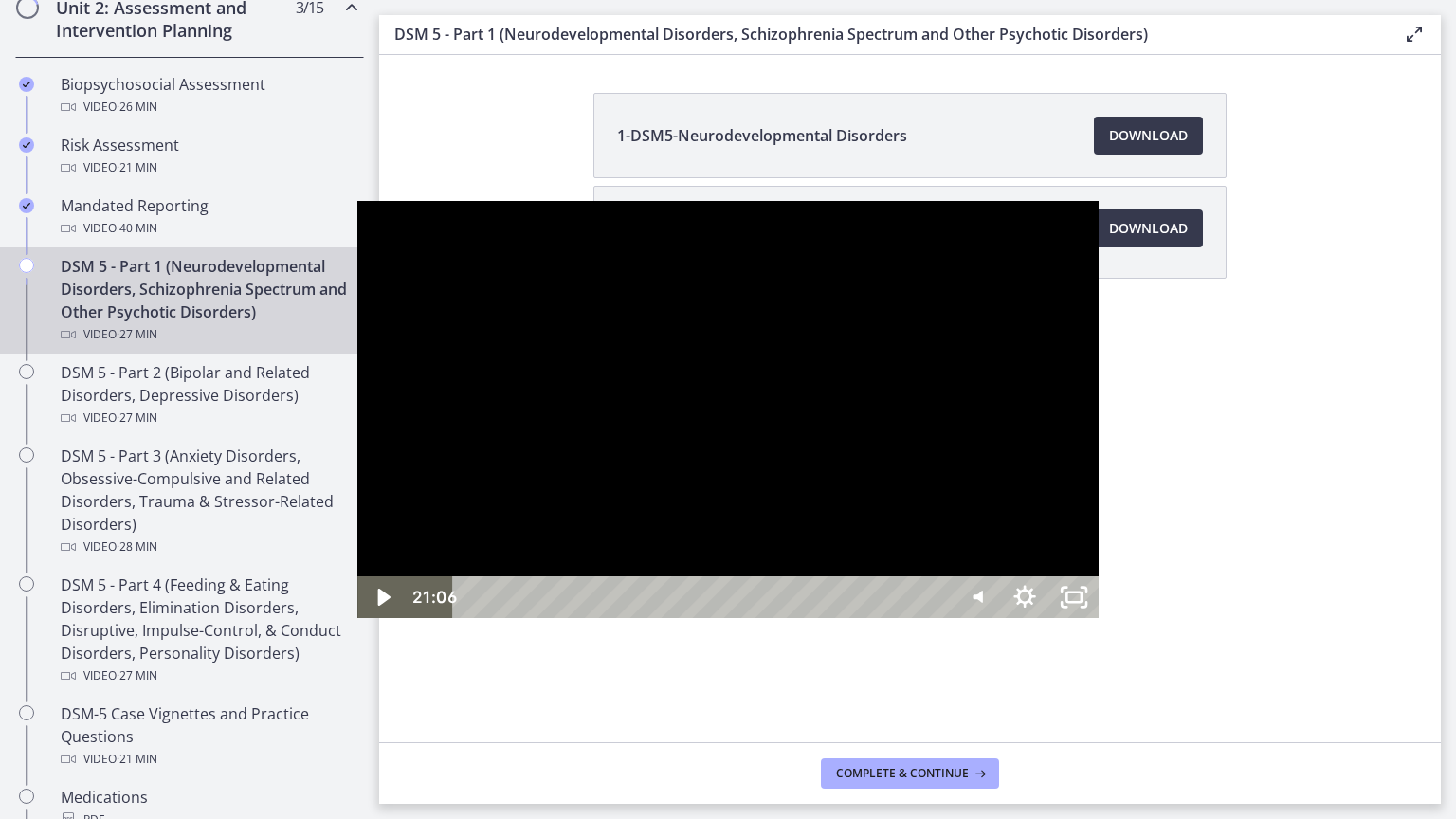 click at bounding box center (357, 201) 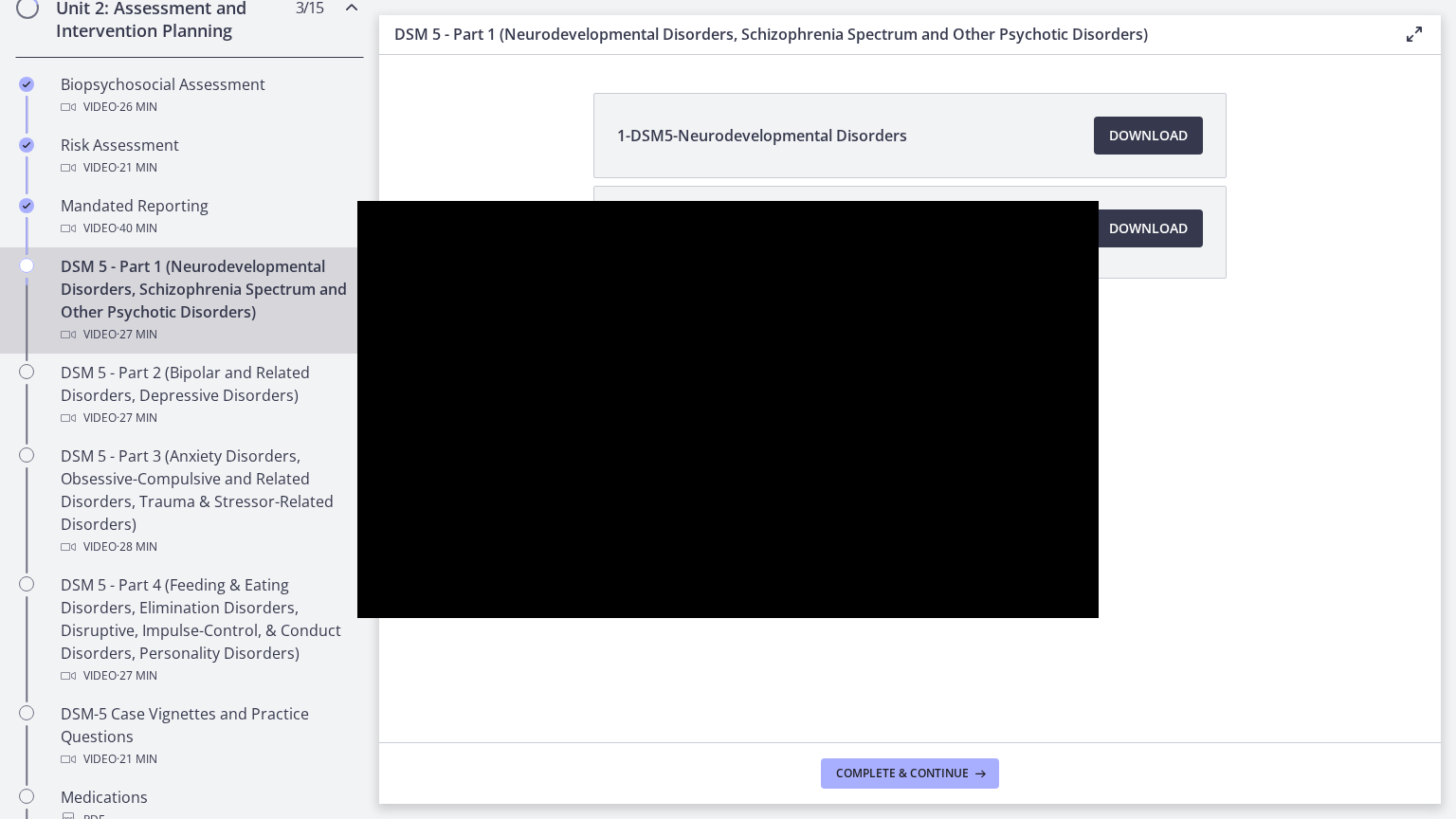 click at bounding box center (357, 201) 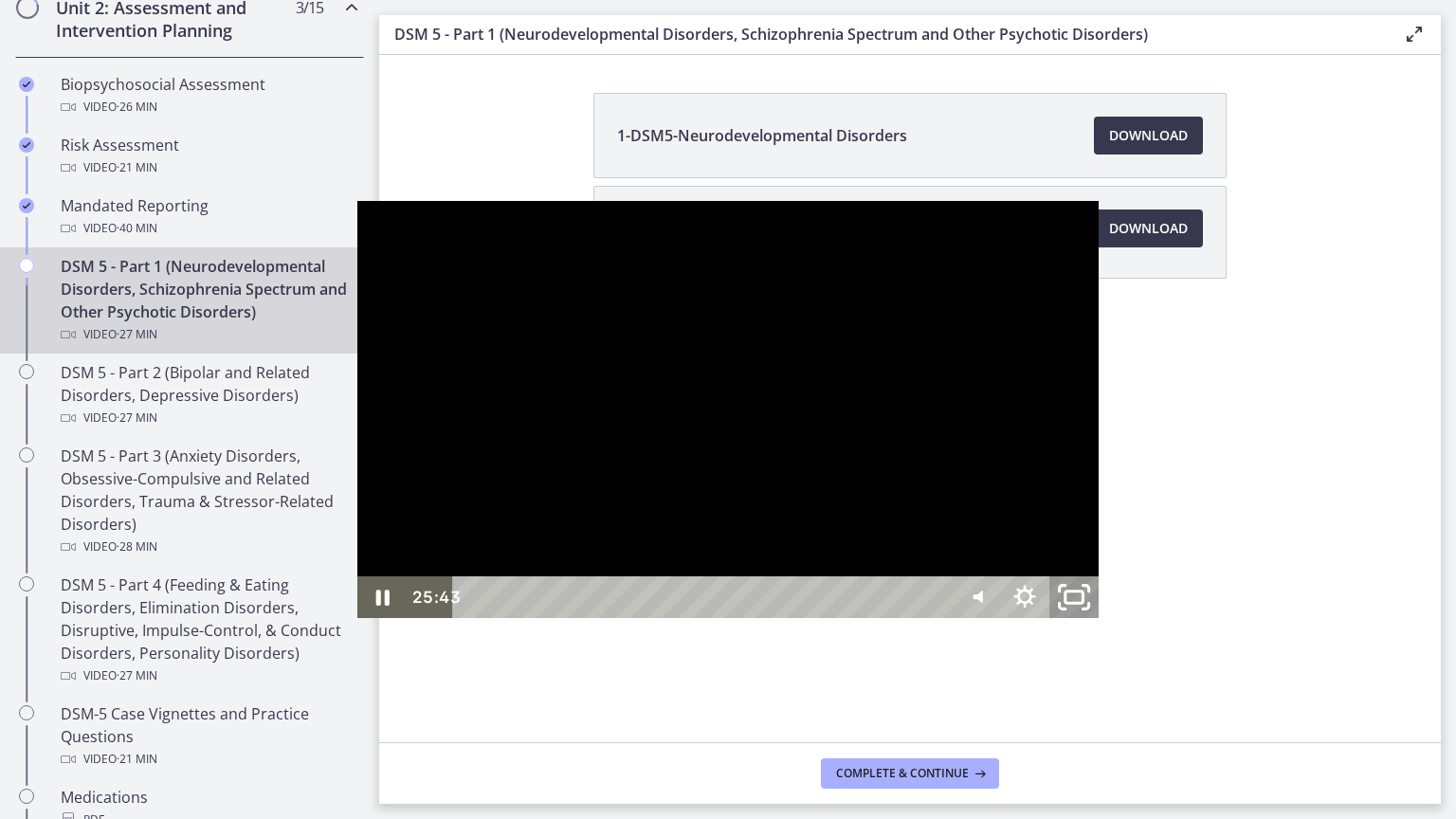 click 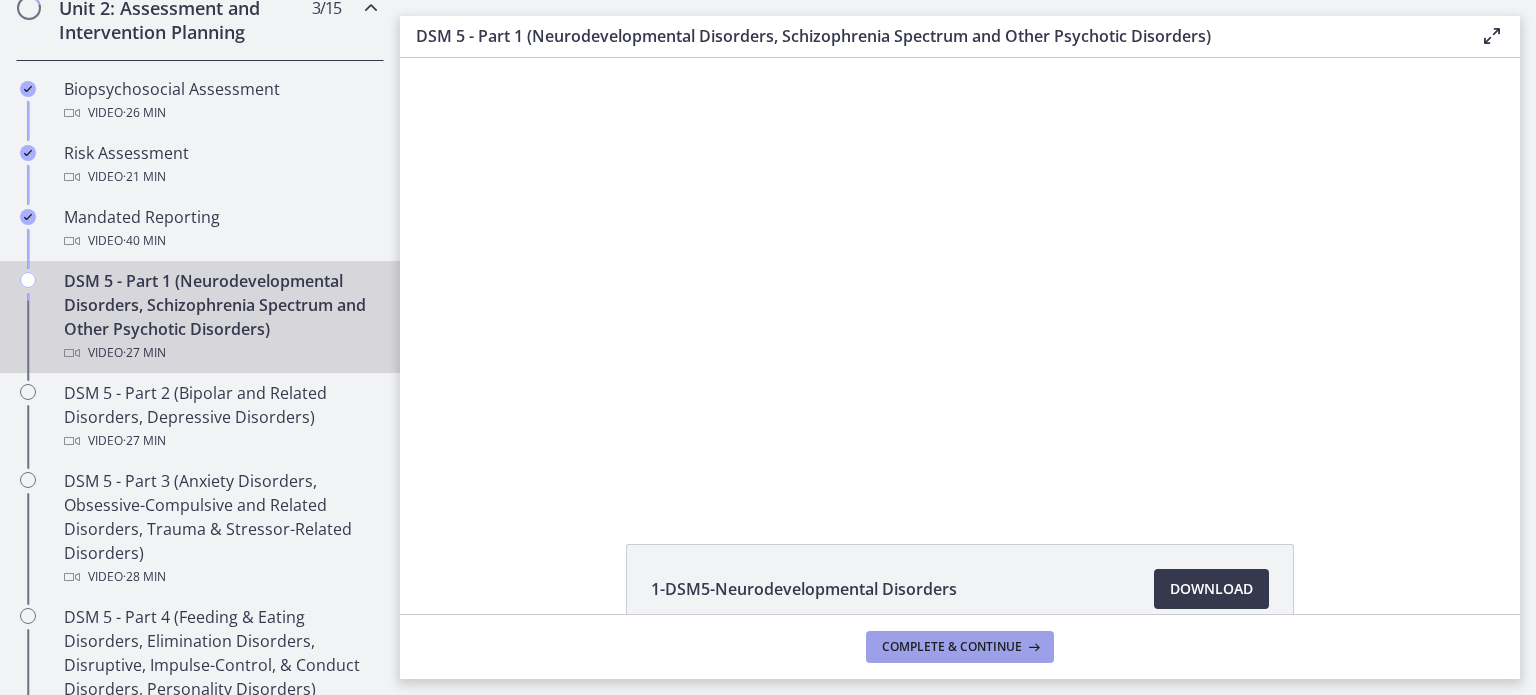 click on "Complete & continue" at bounding box center [960, 647] 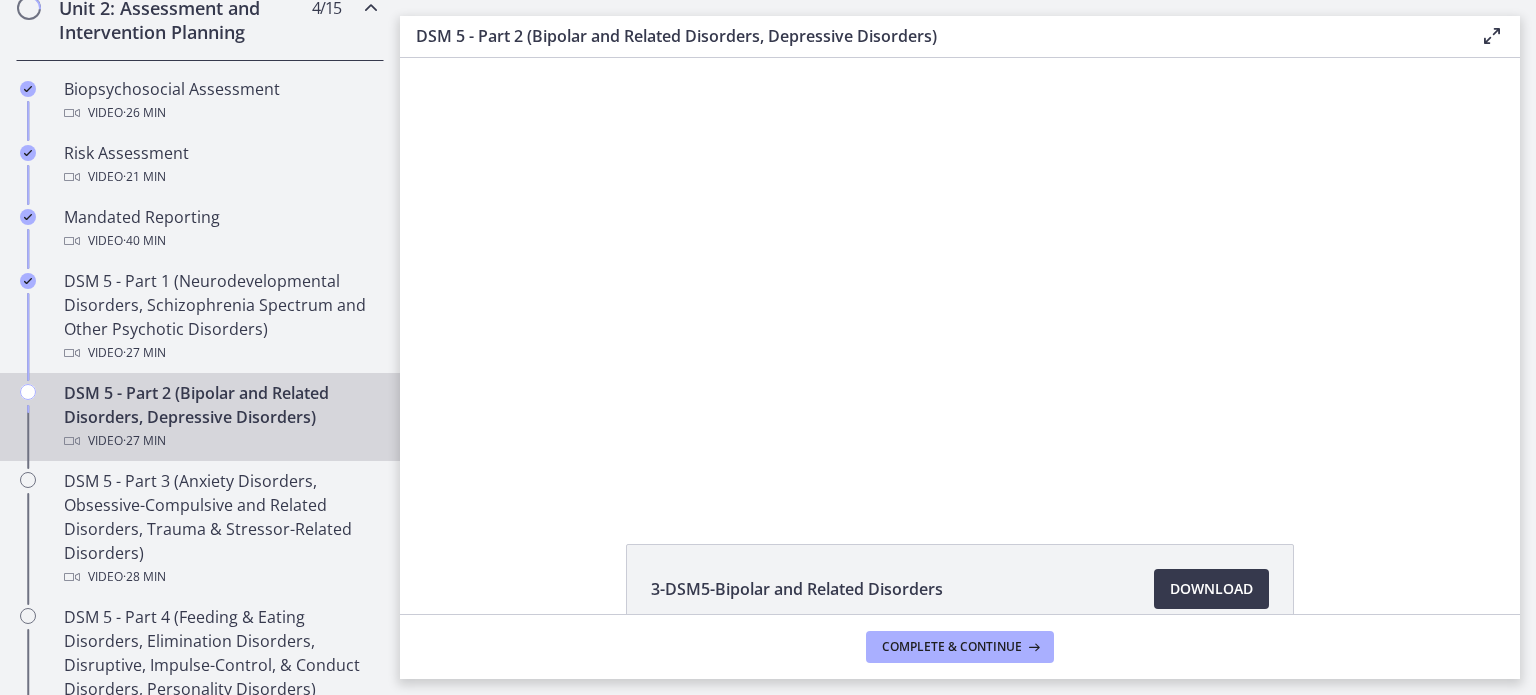 scroll, scrollTop: 0, scrollLeft: 0, axis: both 